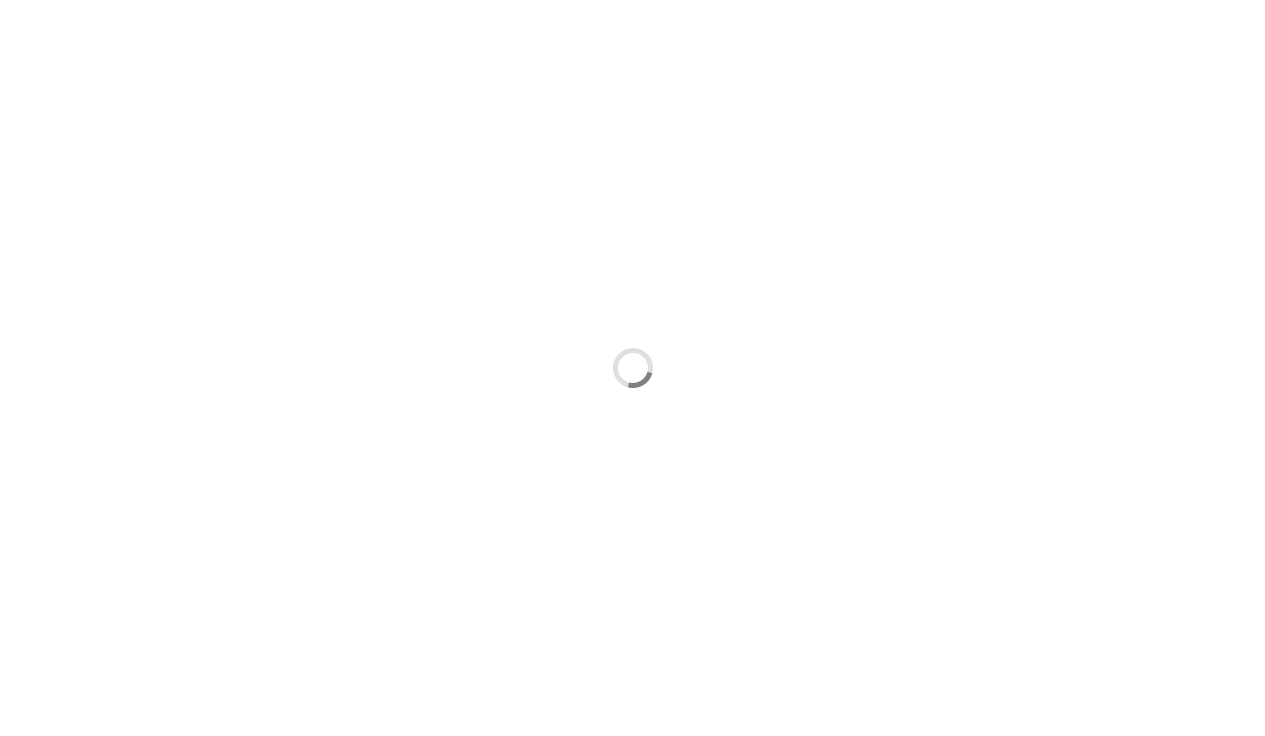 scroll, scrollTop: 0, scrollLeft: 0, axis: both 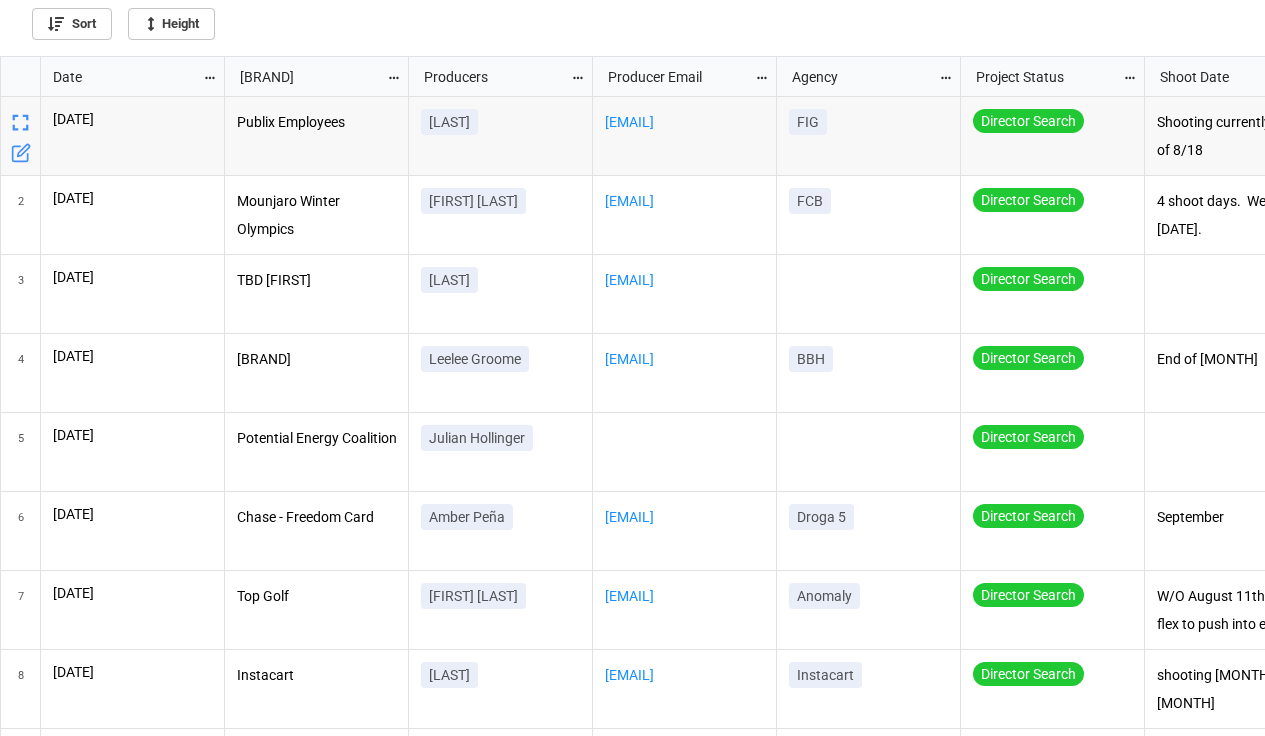 click at bounding box center (210, 78) 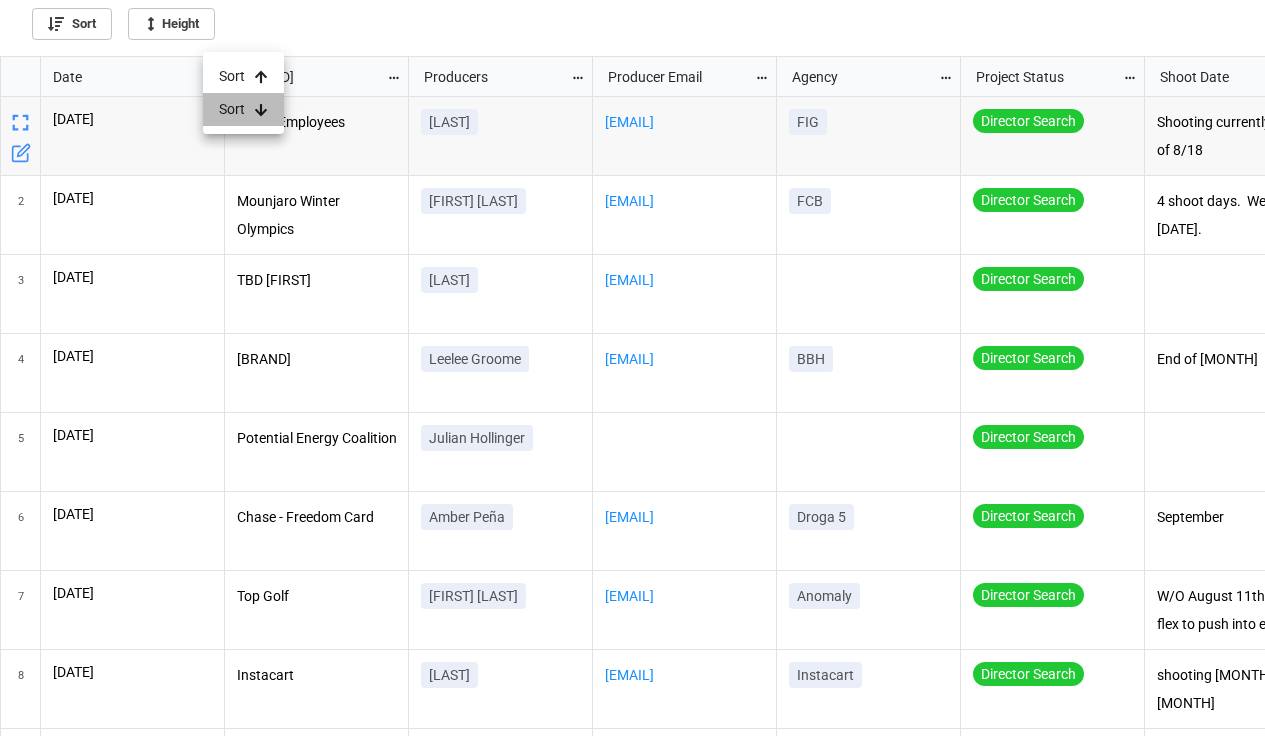 click on "Sort" at bounding box center (50, 64) 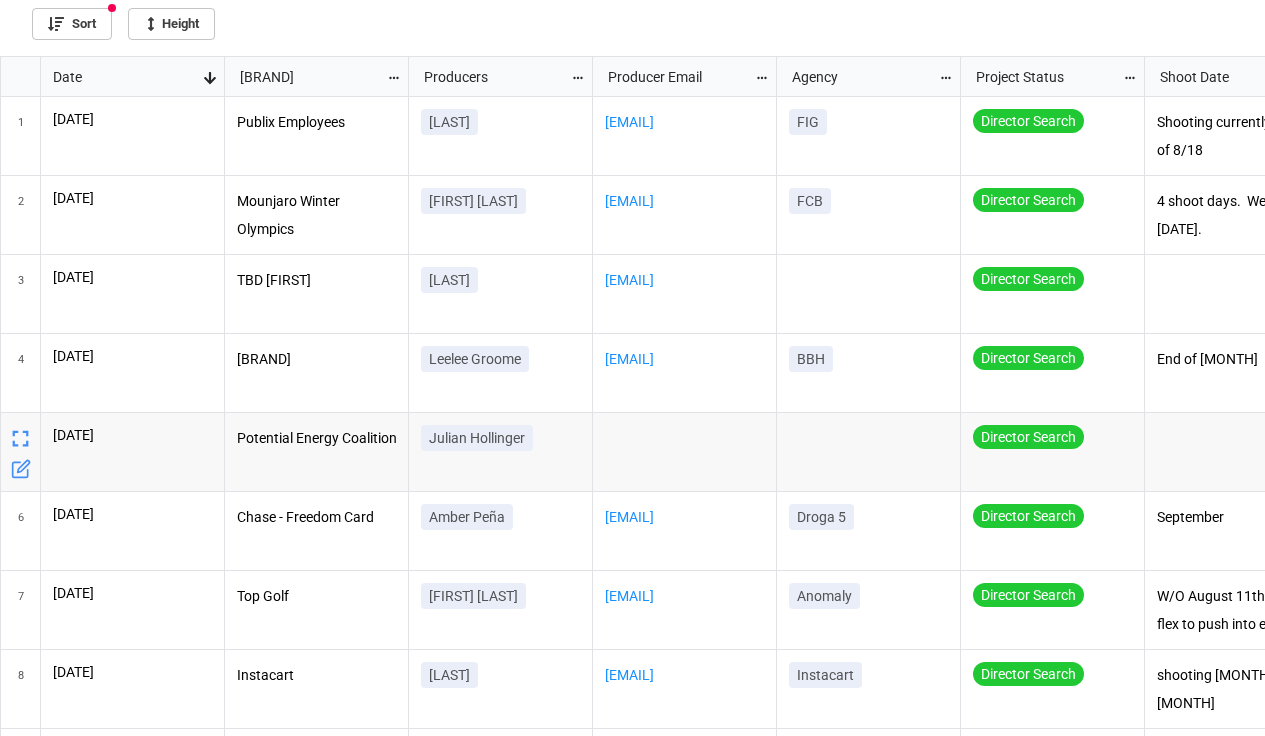 scroll, scrollTop: 184, scrollLeft: 0, axis: vertical 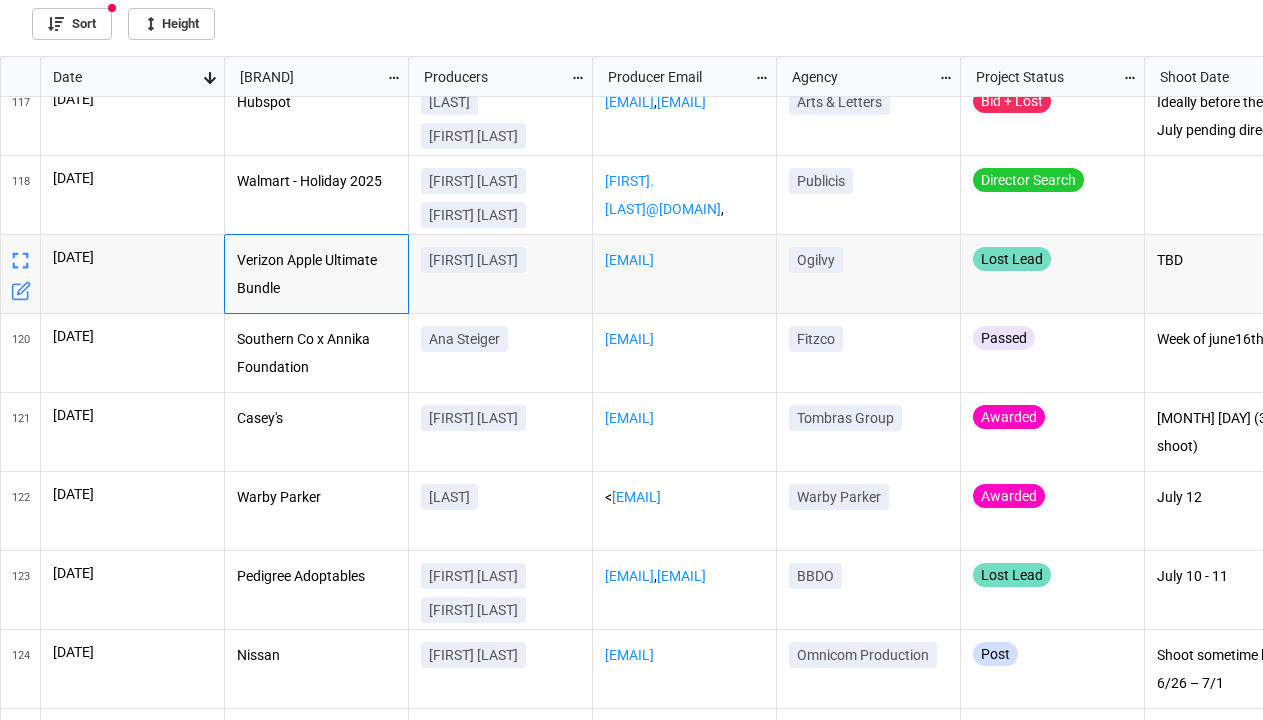 click on "Verizon Apple Ultimate Bundle" at bounding box center [317, 103] 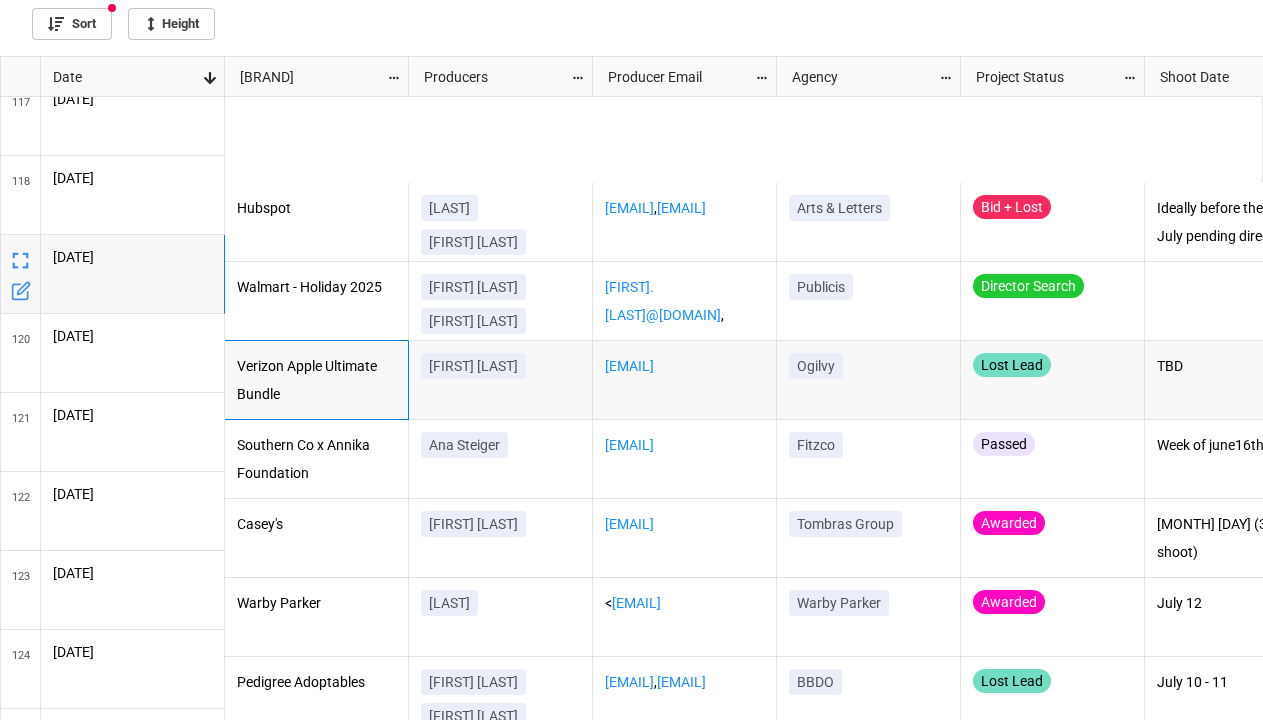 scroll, scrollTop: 9078, scrollLeft: 0, axis: vertical 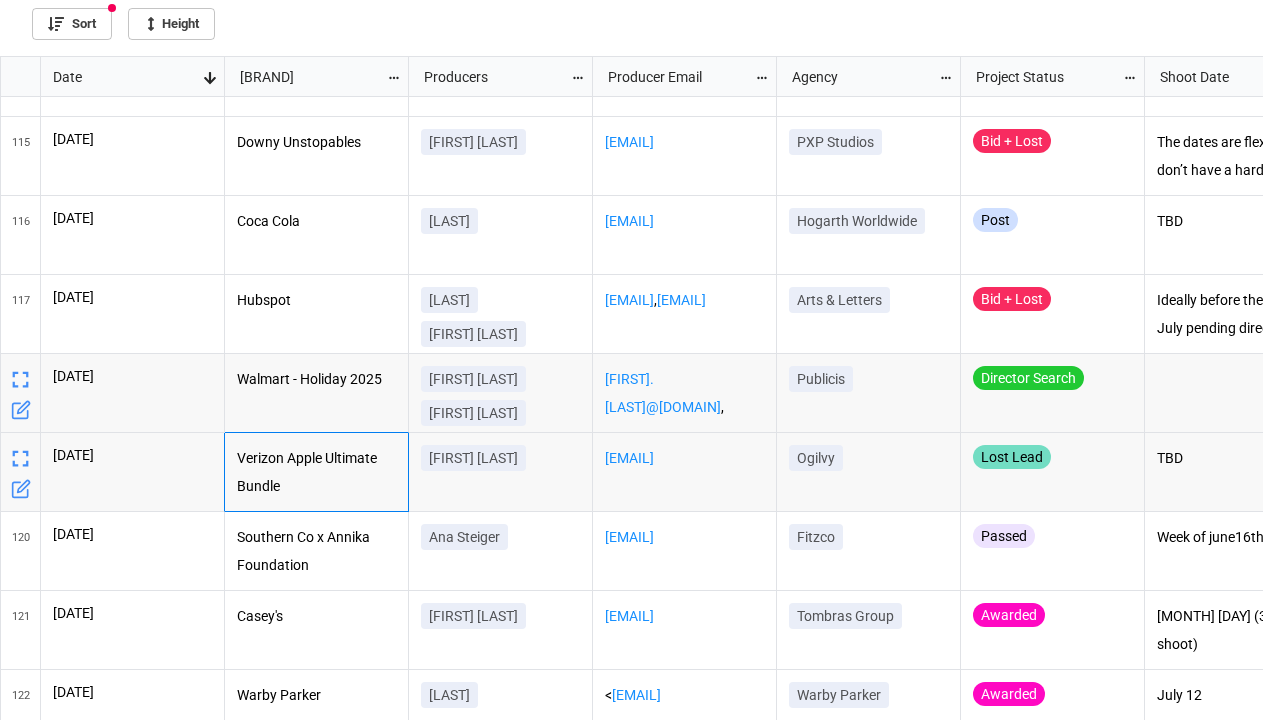 click on "Walmart - Holiday 2025" at bounding box center [133, 77] 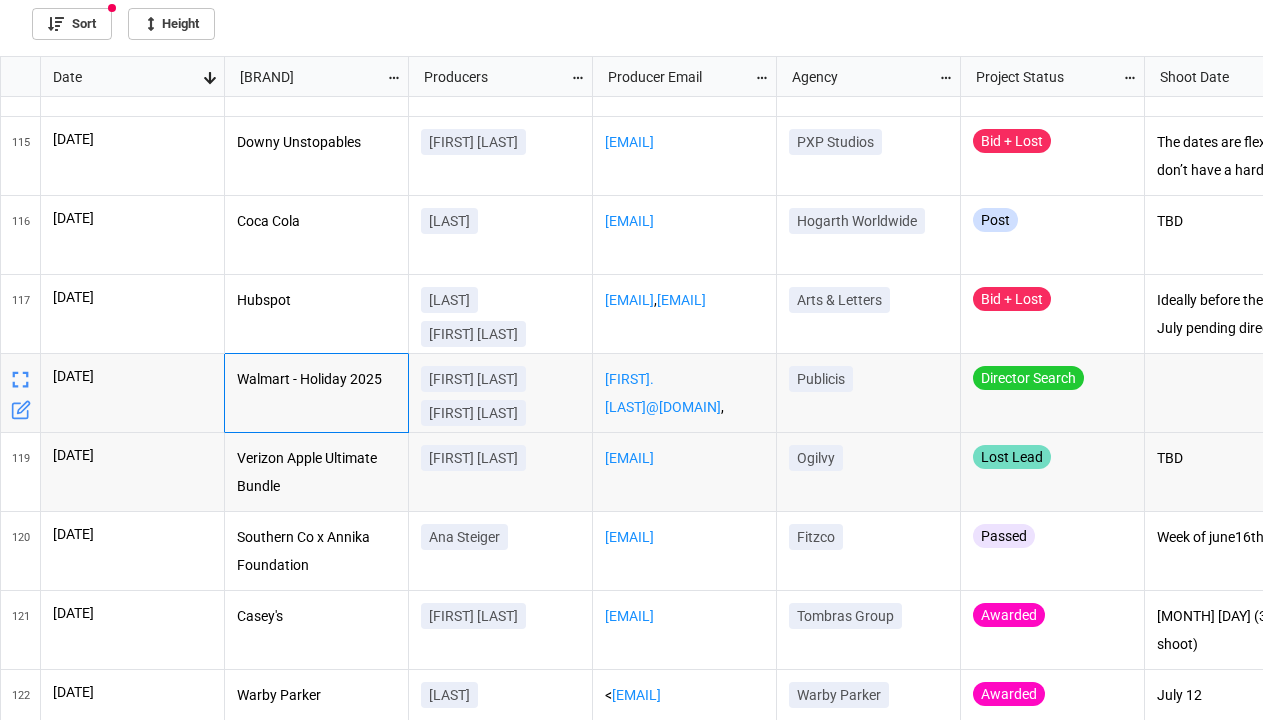 scroll, scrollTop: 8928, scrollLeft: 0, axis: vertical 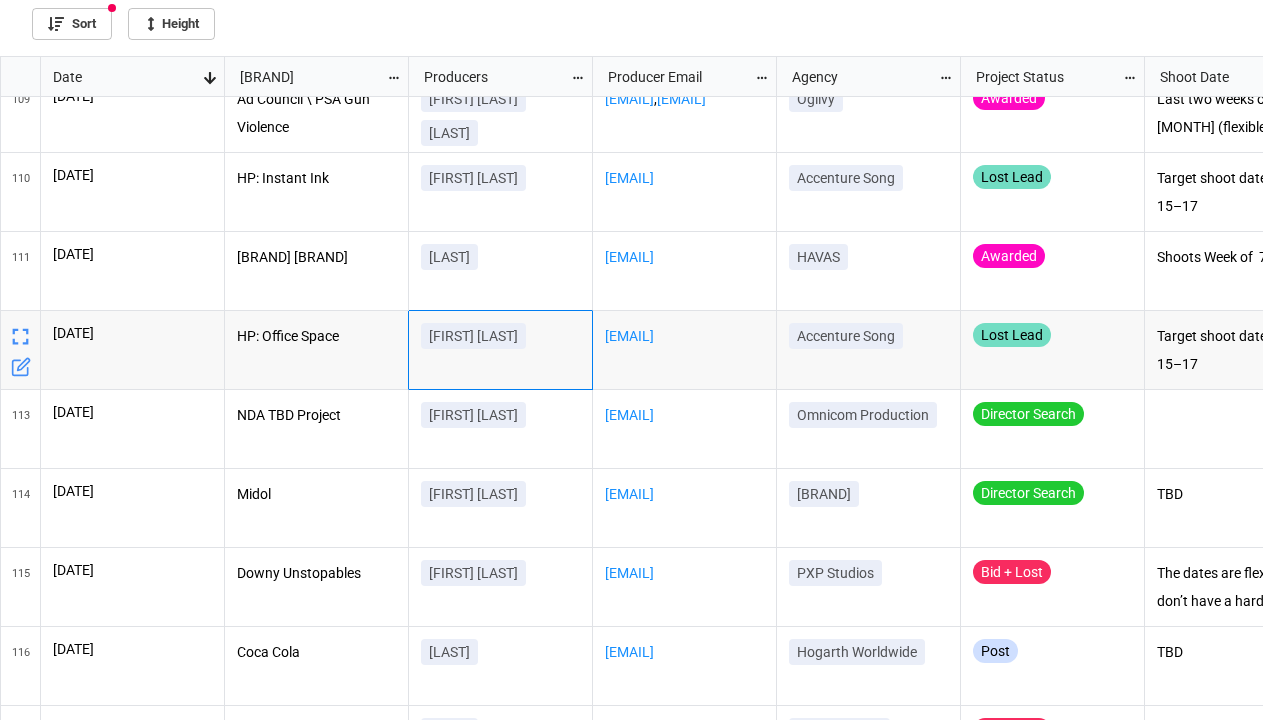 click on "[FIRST] [LAST]" at bounding box center [500, 120] 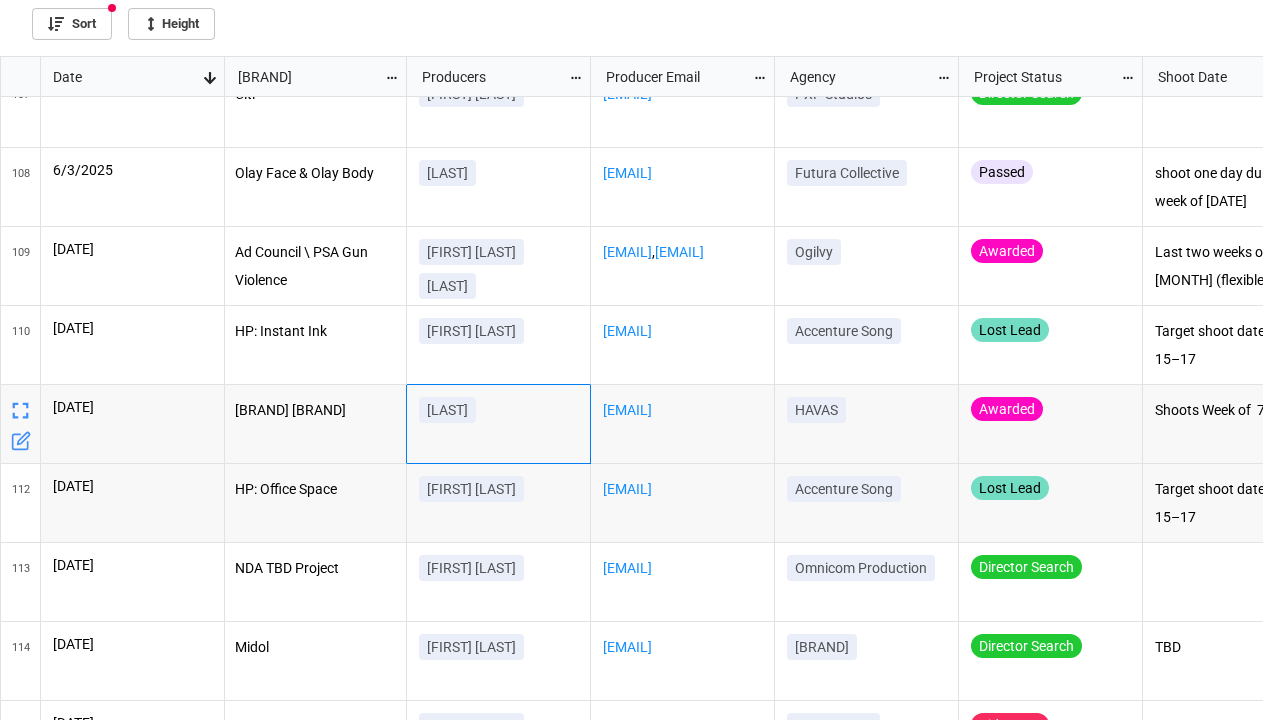 click on "[LAST]" at bounding box center (133, 108) 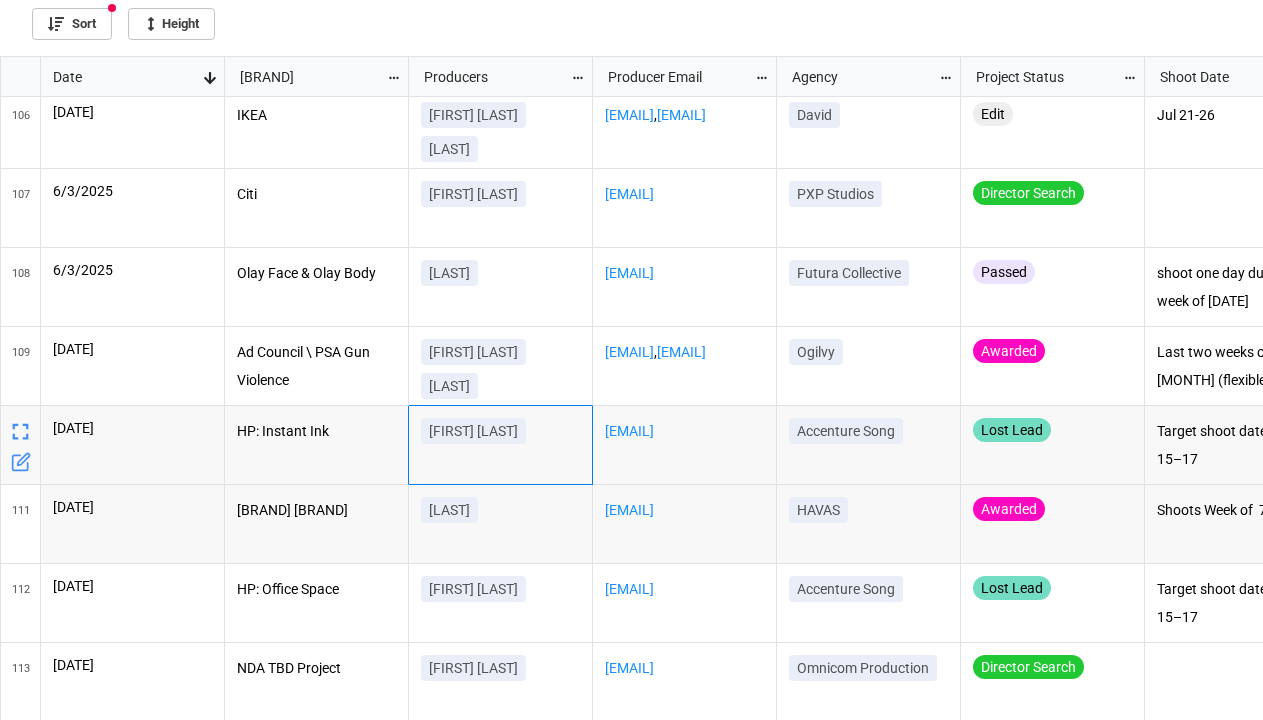 click on "[FIRST] [LAST]" at bounding box center (500, 136) 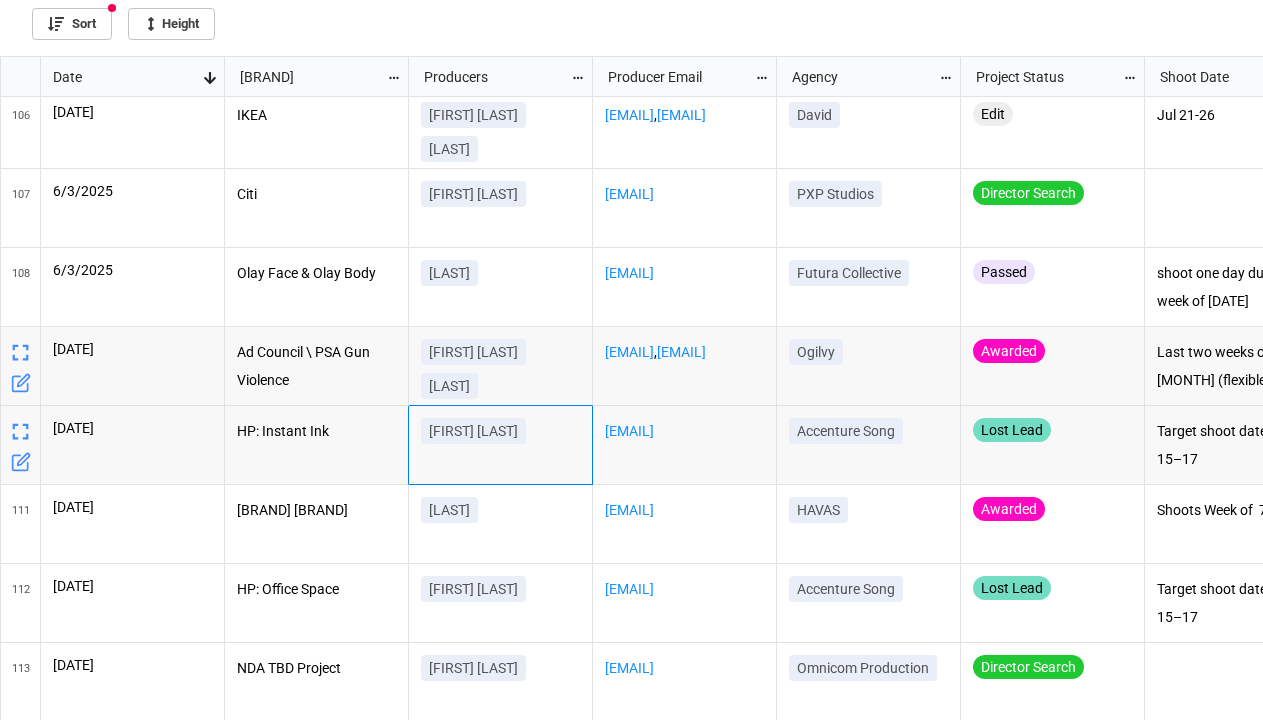 click on "[FIRST] [LAST] [FIRST] [LAST]" at bounding box center (500, 136) 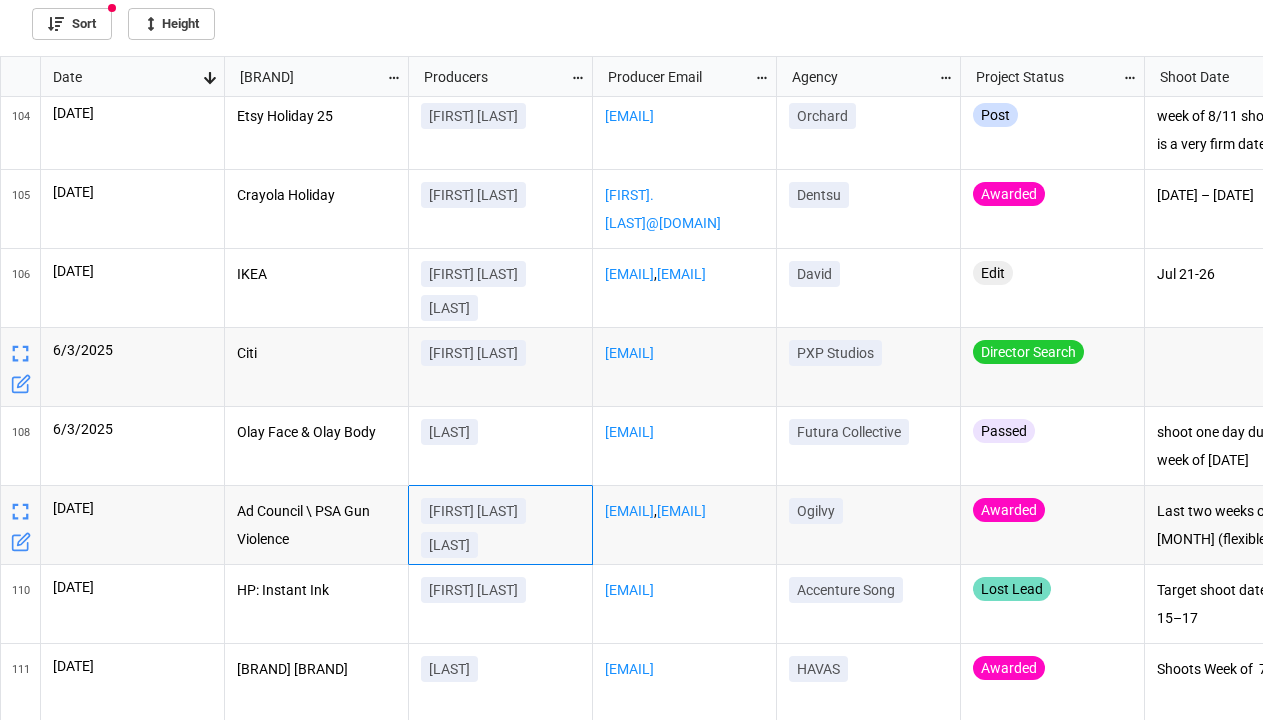 click on "[FIRST] [LAST]" at bounding box center [133, 130] 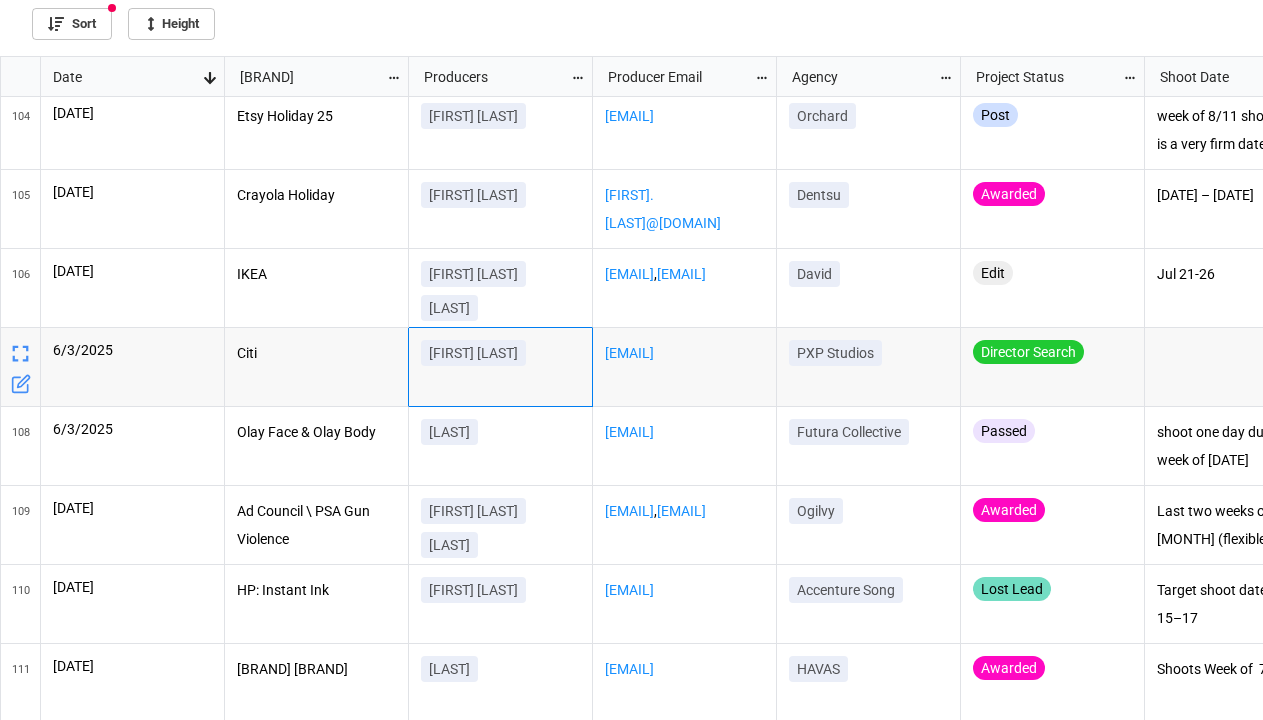 click on "[EMAIL]" at bounding box center (133, 130) 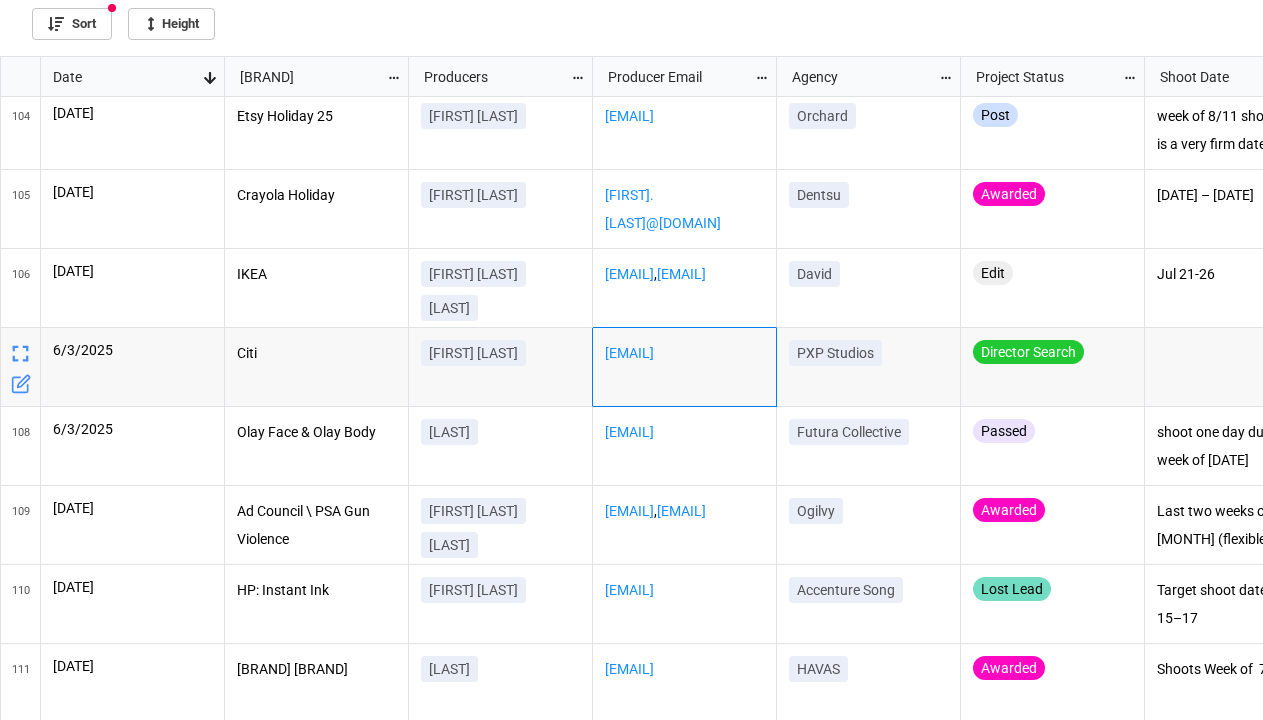 click on "Citi" at bounding box center [133, 130] 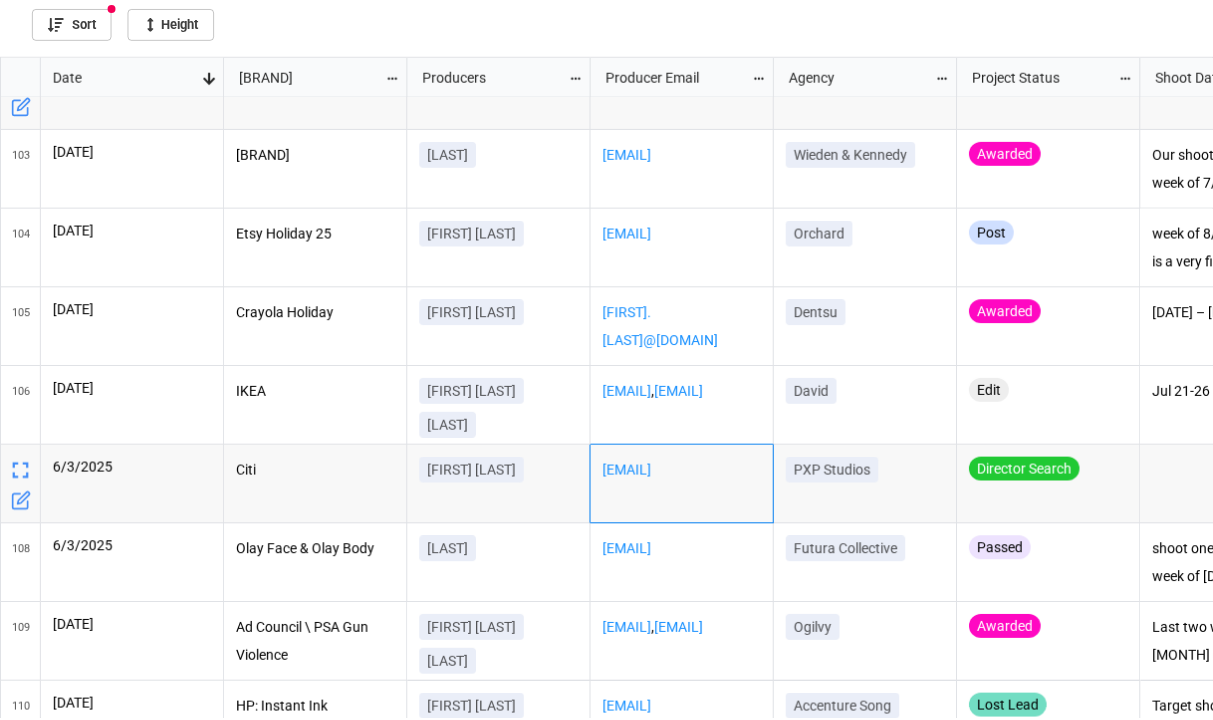 scroll, scrollTop: 652, scrollLeft: 1201, axis: both 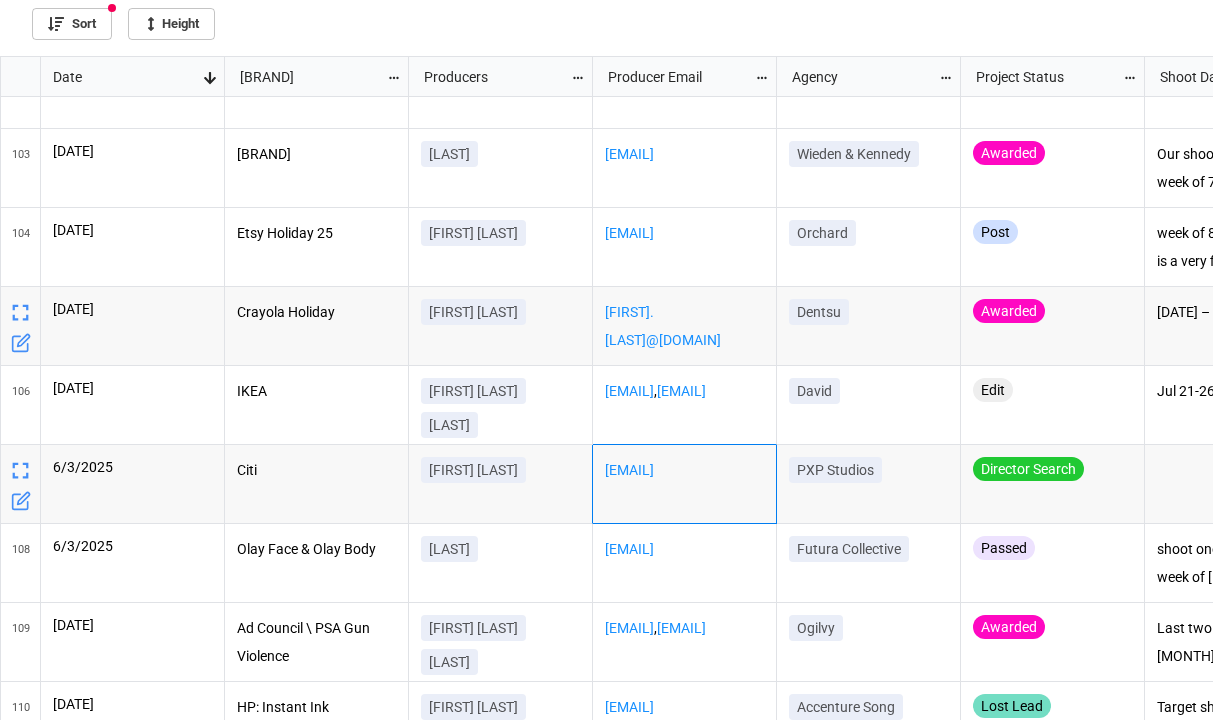click on "[FIRST] [LAST]" at bounding box center (133, 89) 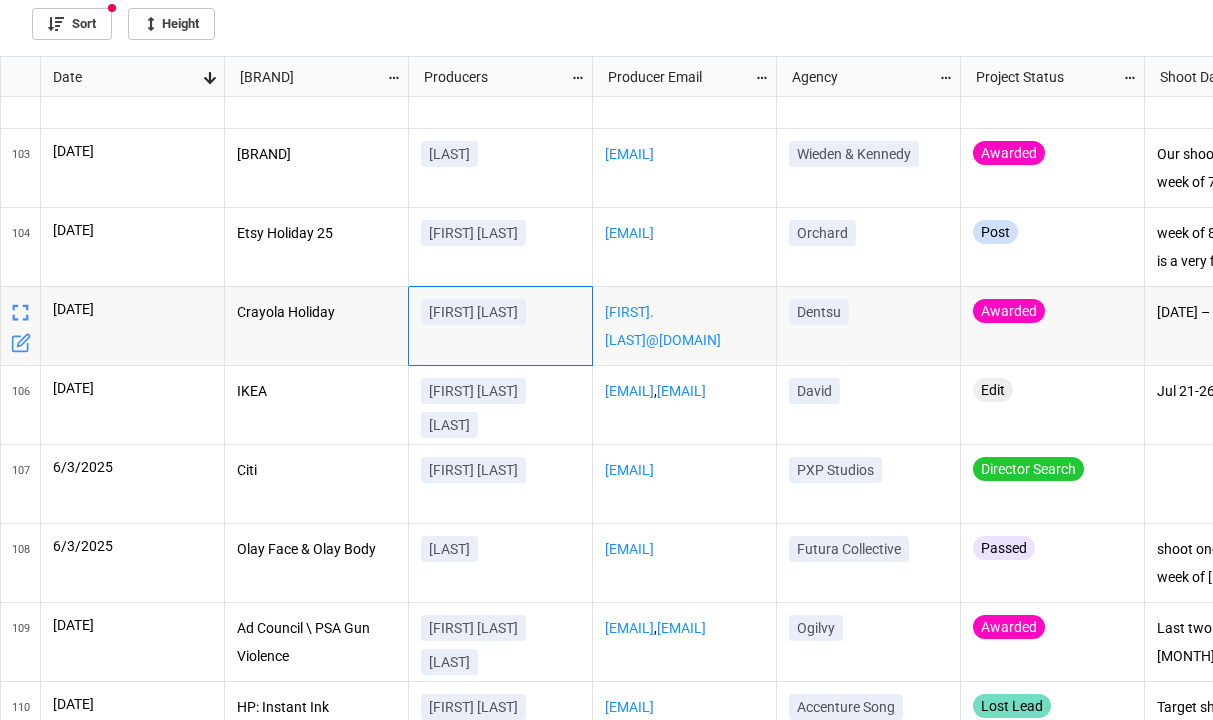 scroll, scrollTop: 8026, scrollLeft: 122, axis: both 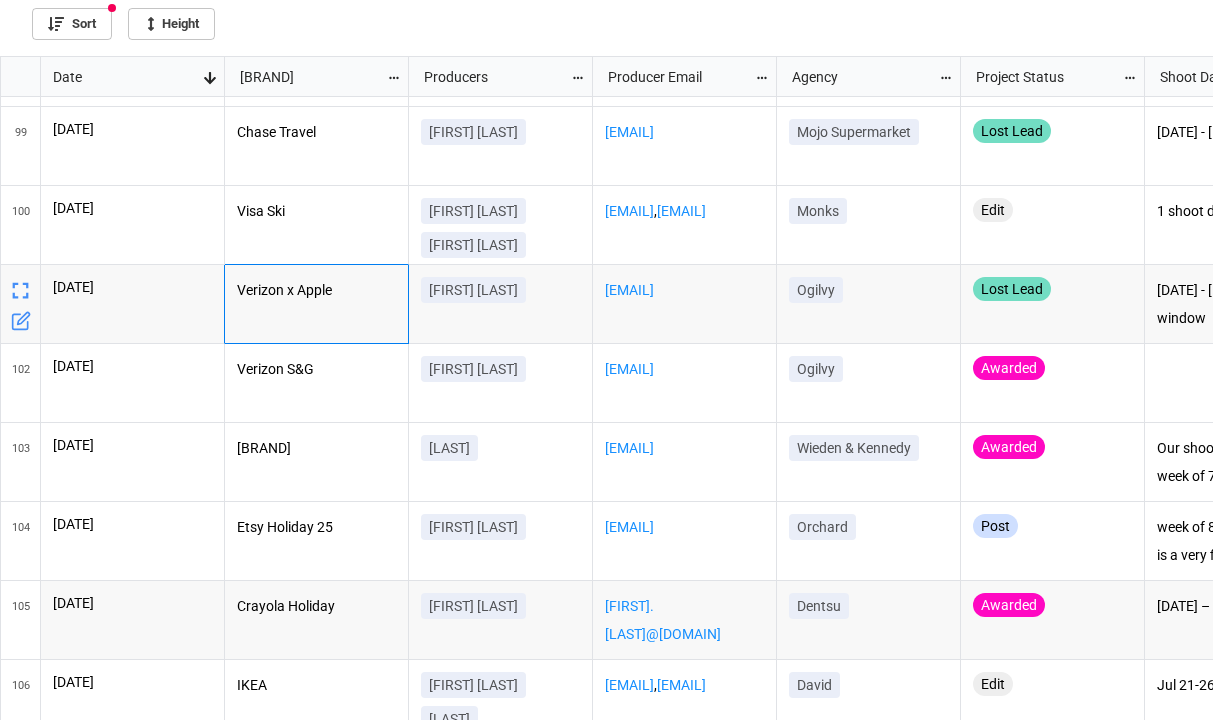 click on "Verizon x Apple" at bounding box center [317, 54] 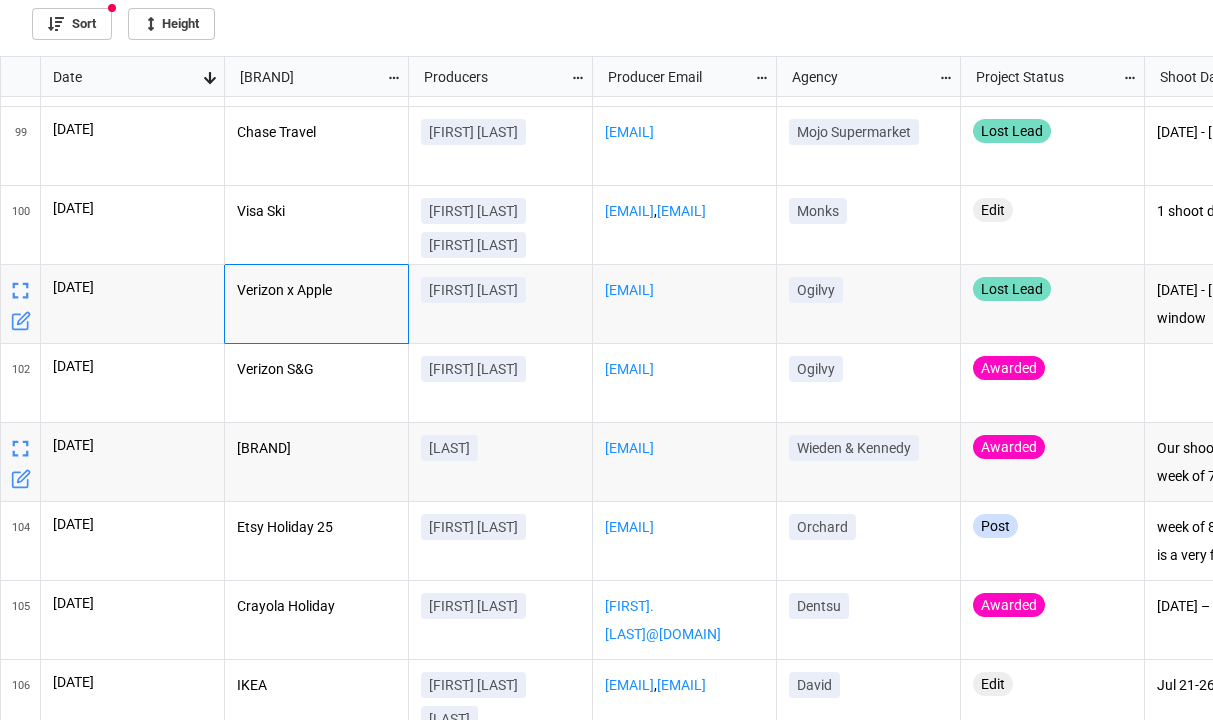 click on "[BRAND]" at bounding box center (317, 54) 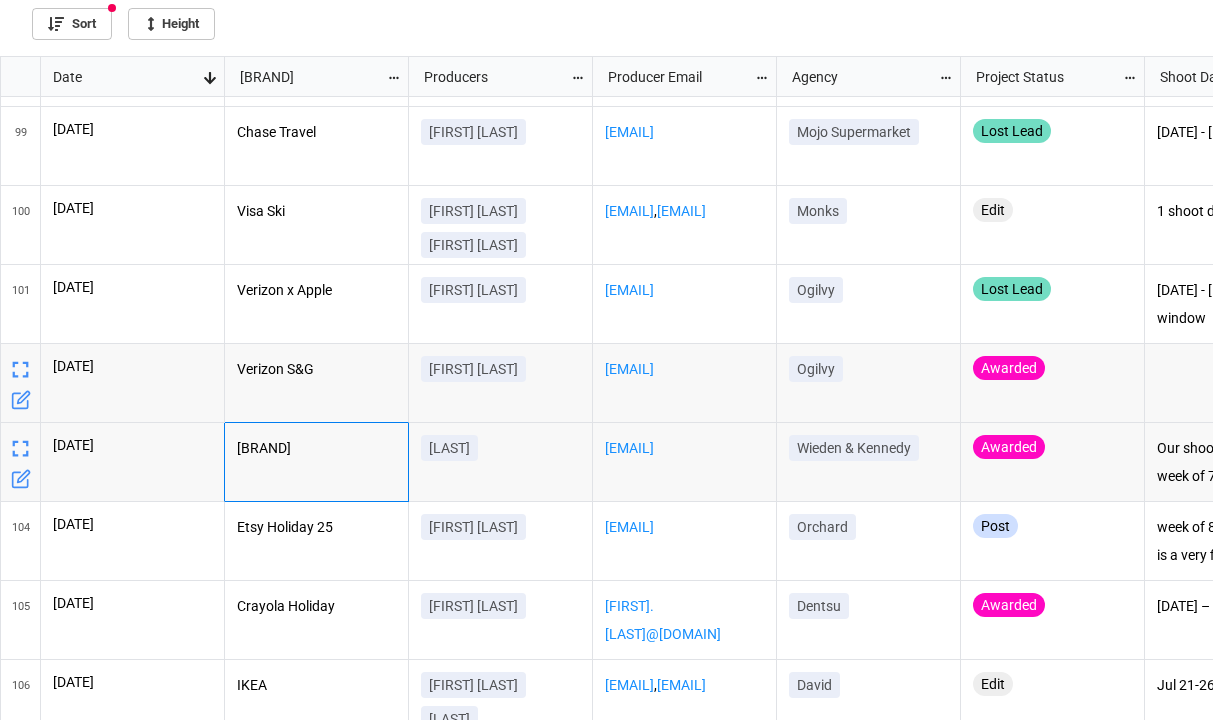 scroll, scrollTop: 7732, scrollLeft: 123, axis: both 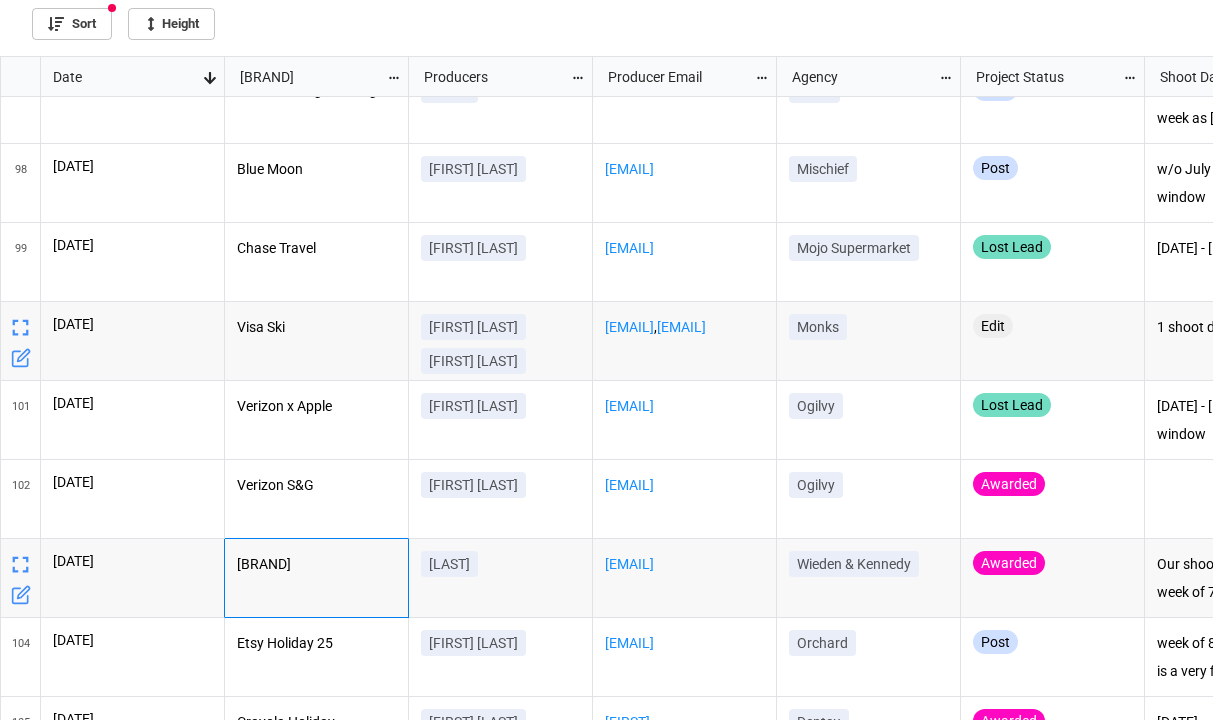 click on "Visa Ski" at bounding box center [317, 91] 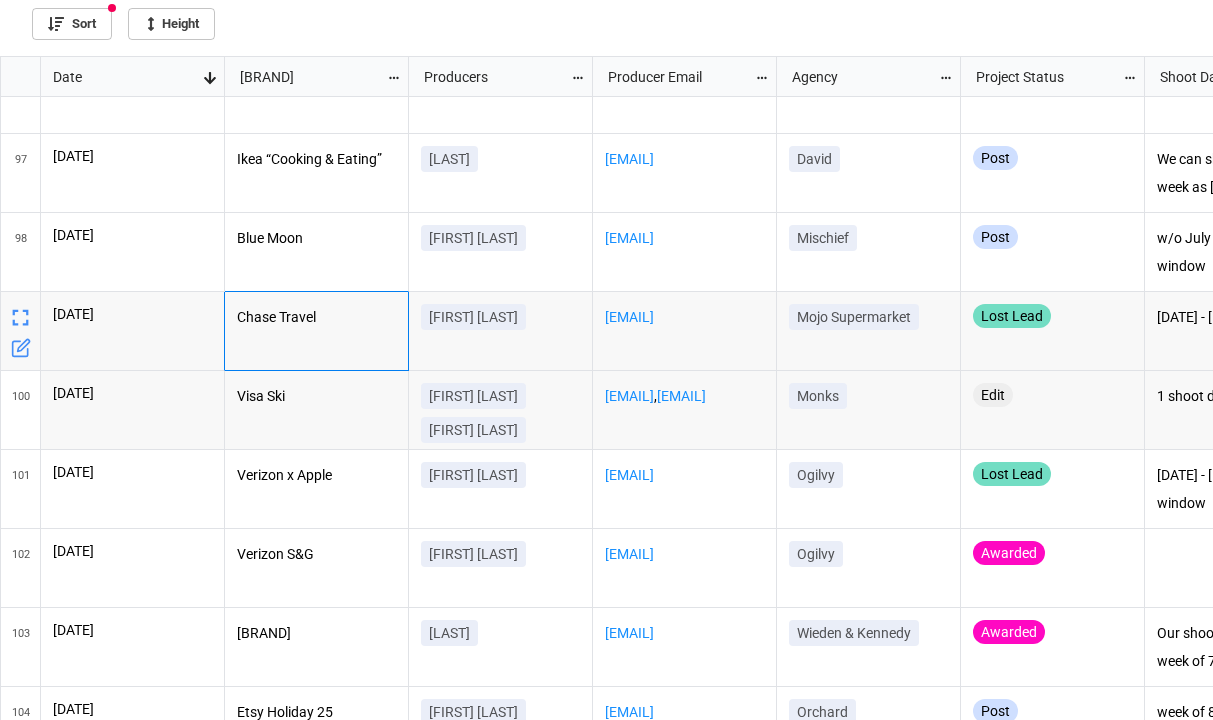 click on "Chase Travel" at bounding box center [133, 94] 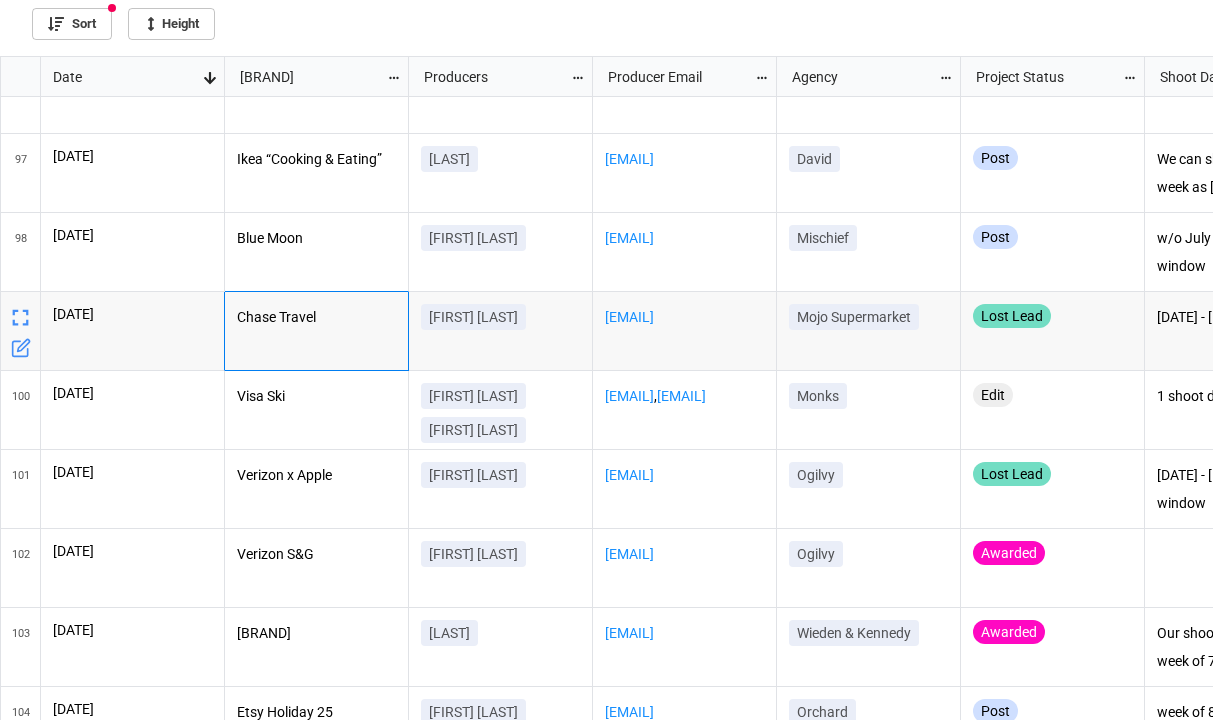 scroll, scrollTop: 7547, scrollLeft: 228, axis: both 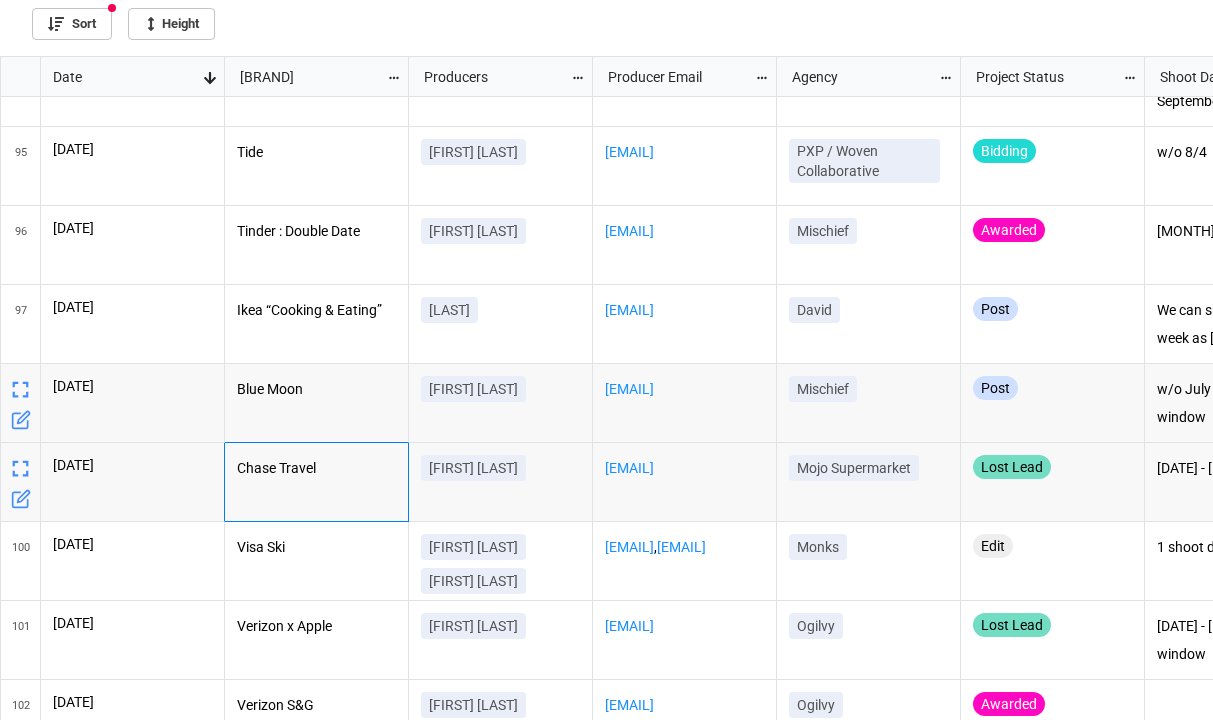 click on "Blue Moon" at bounding box center (317, 74) 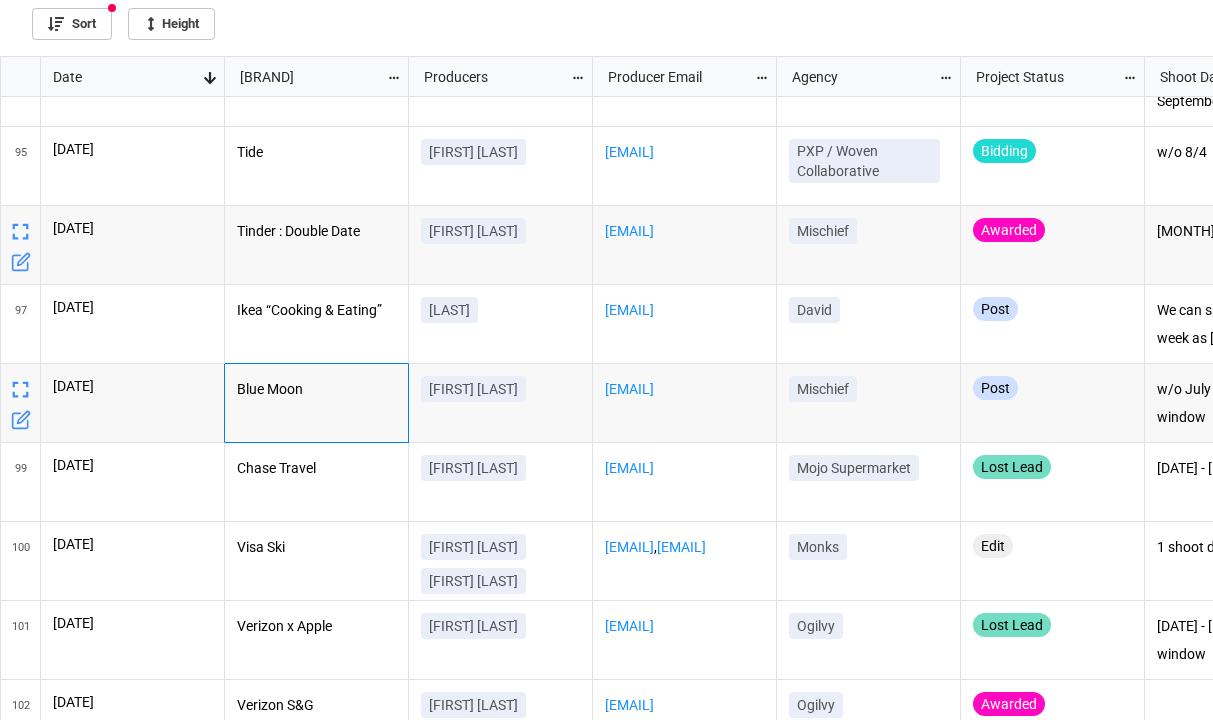scroll, scrollTop: 7363, scrollLeft: 0, axis: vertical 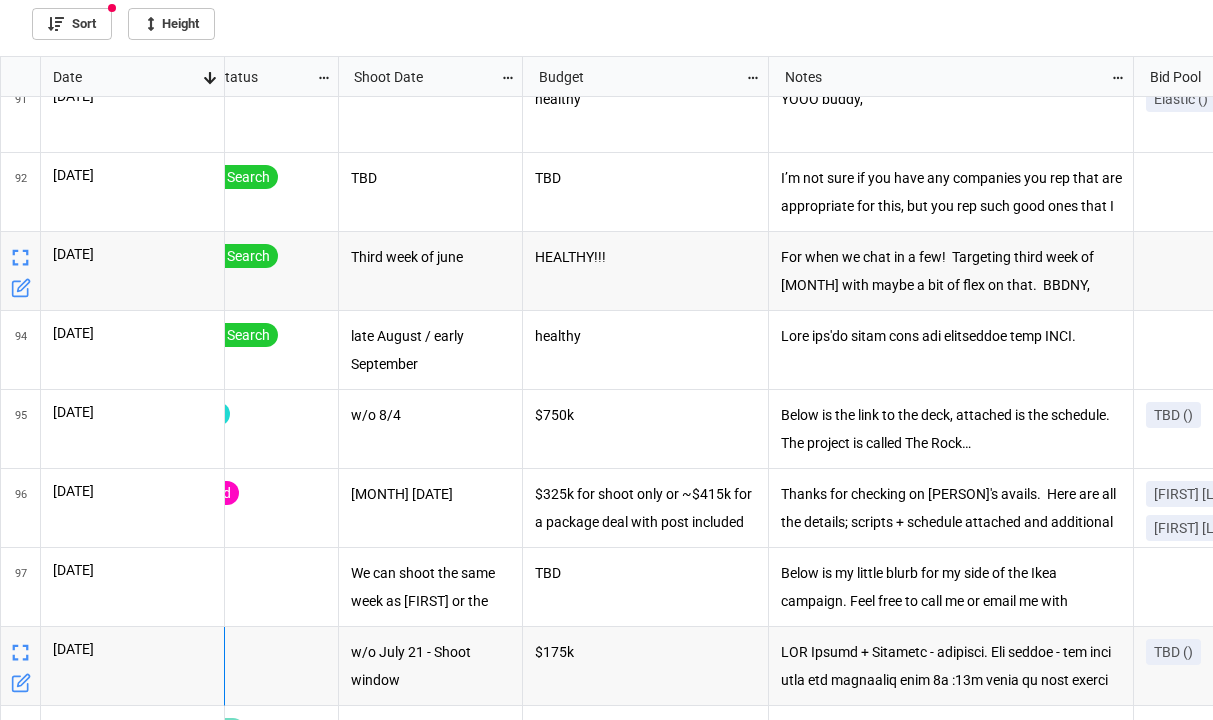 click at bounding box center [21, 258] 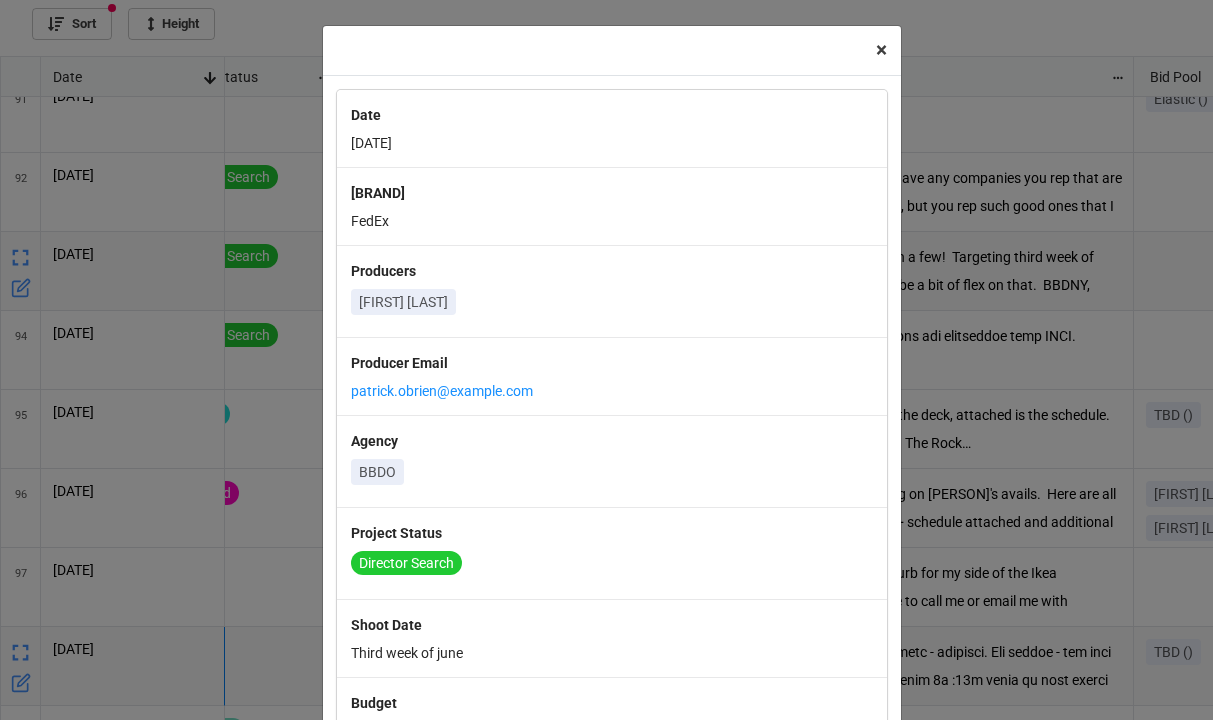 click on "×" at bounding box center (881, 50) 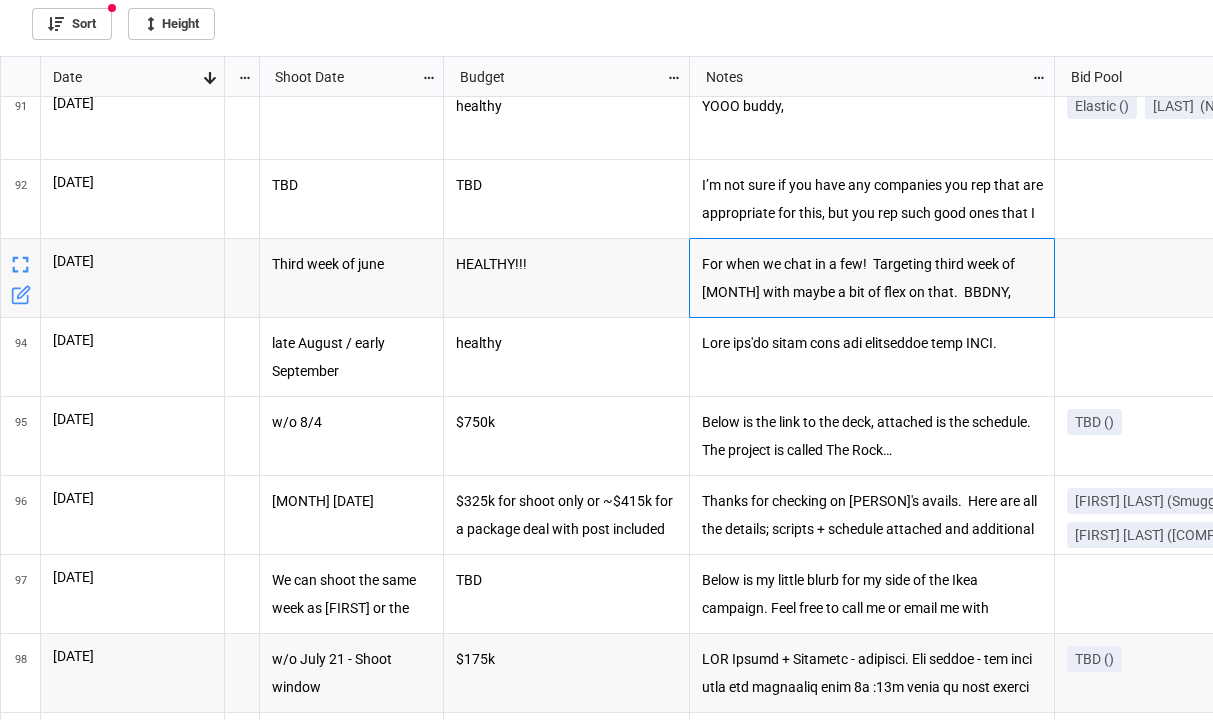 click on "For when we chat in a few!  Targeting third week of [MONTH] with maybe a bit of flex on that.  BBDNY, [LAST]/[LAST] plus another team, the group is liking the vibe and sort of filmic echelon of Zacharias, Rogers, Ayson, Gillespie.  Anyway, talk more in a bit!" at bounding box center [352, 93] 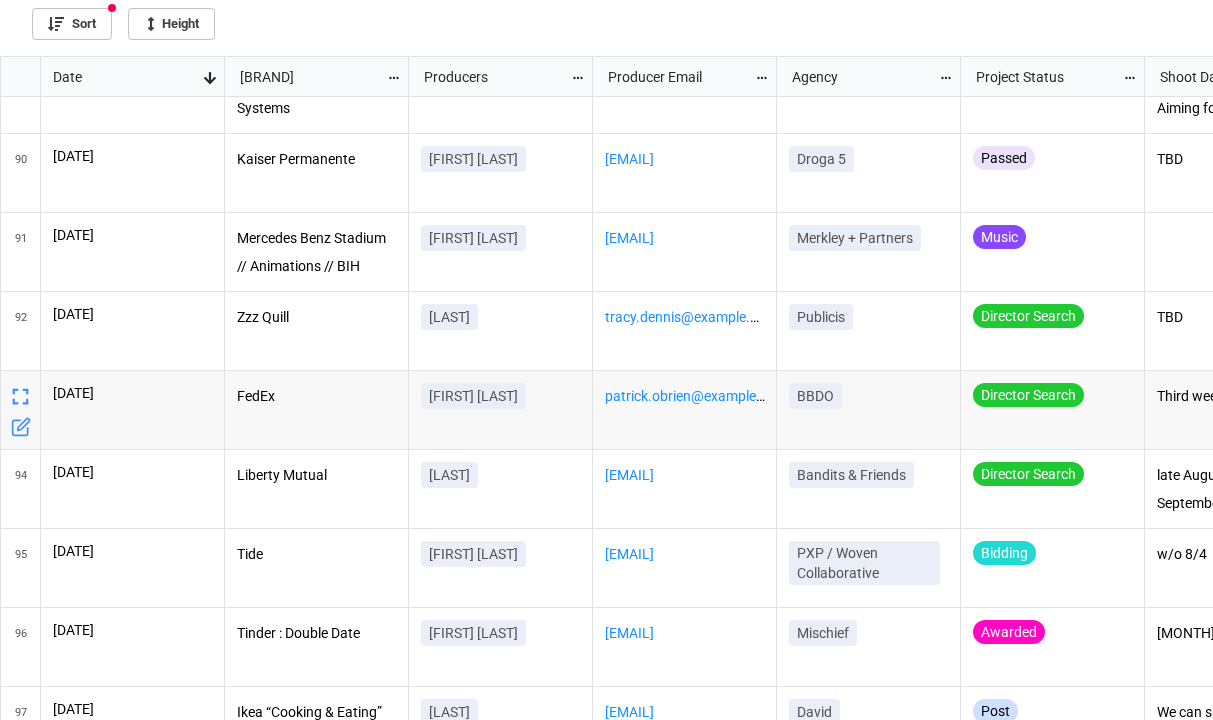 click on "[FIRST] [LAST]" at bounding box center [500, 84] 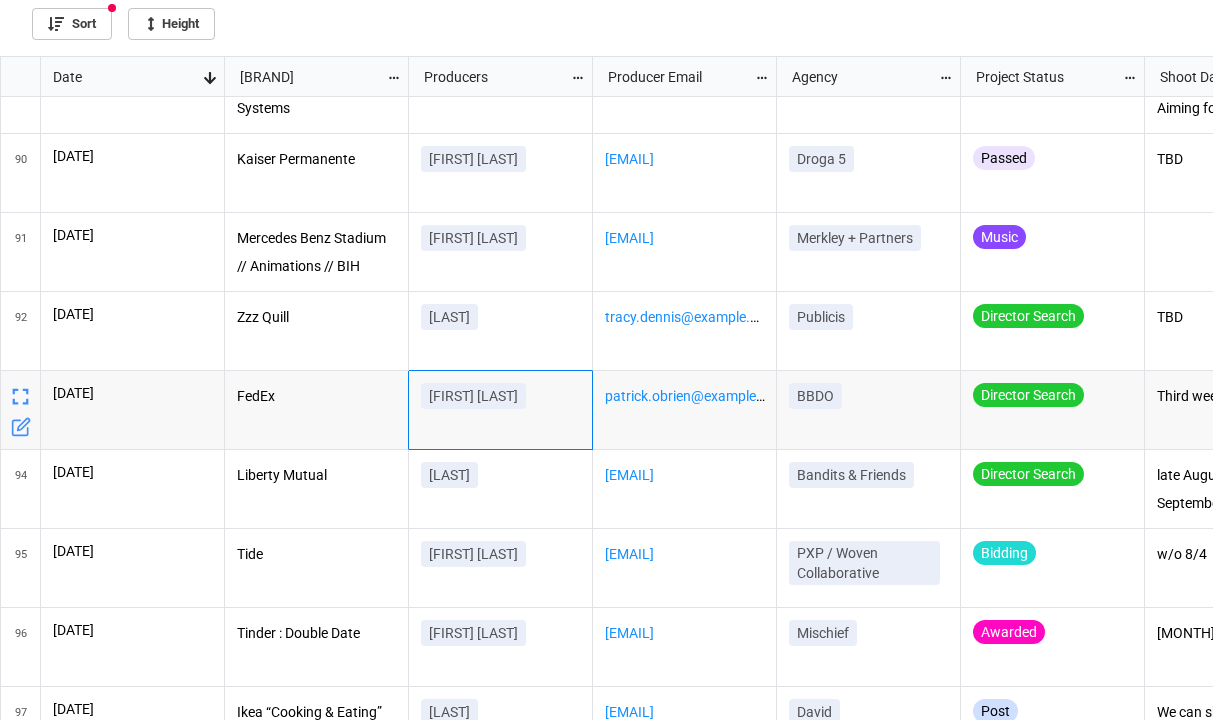 scroll, scrollTop: 6848, scrollLeft: 0, axis: vertical 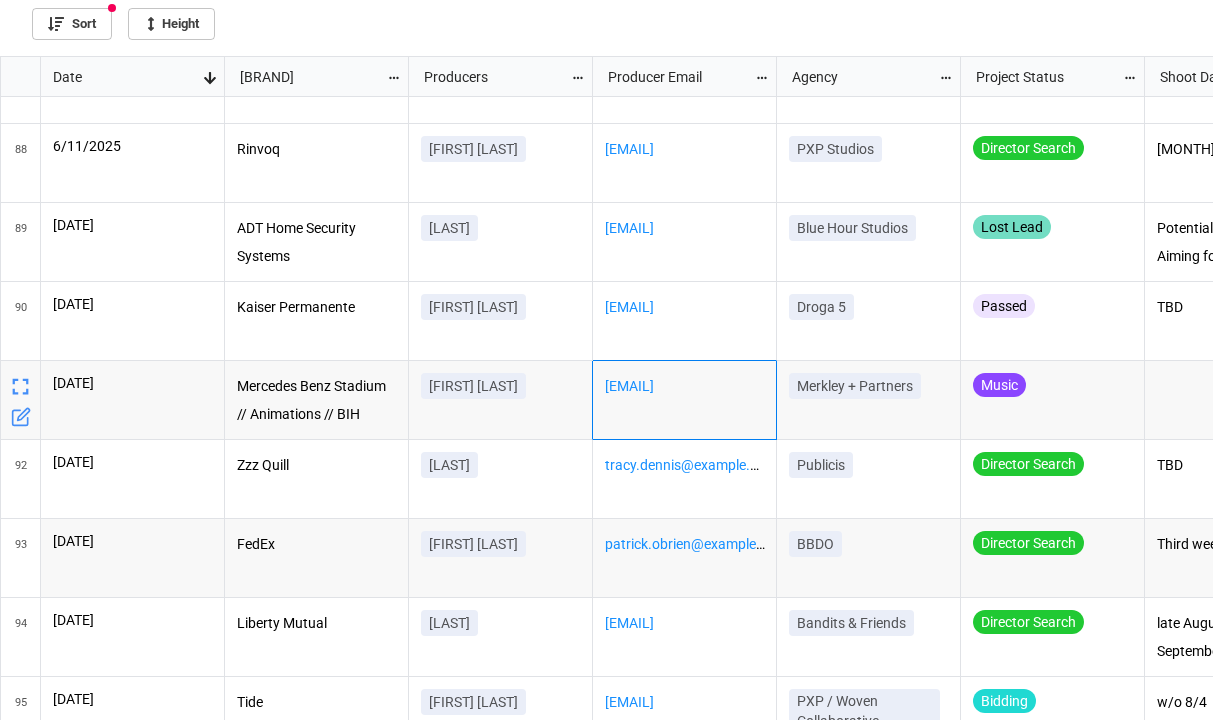 click on "[EMAIL]" at bounding box center (133, 84) 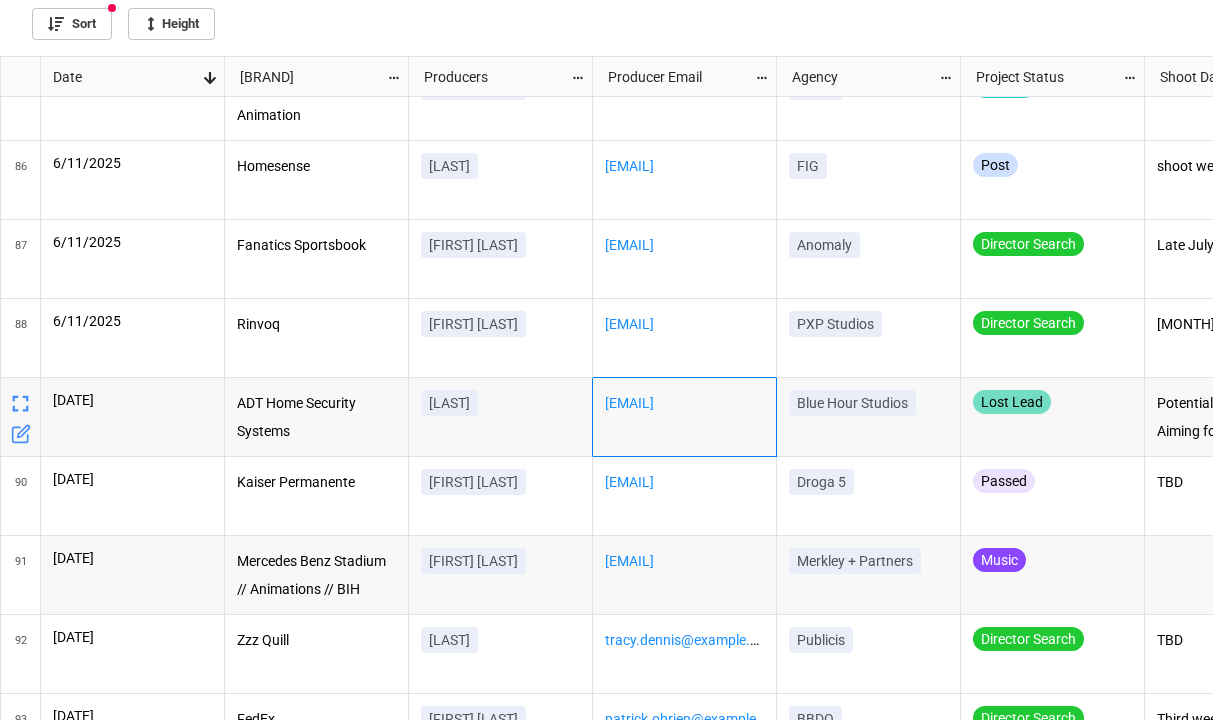 click on "[EMAIL]" at bounding box center (133, 101) 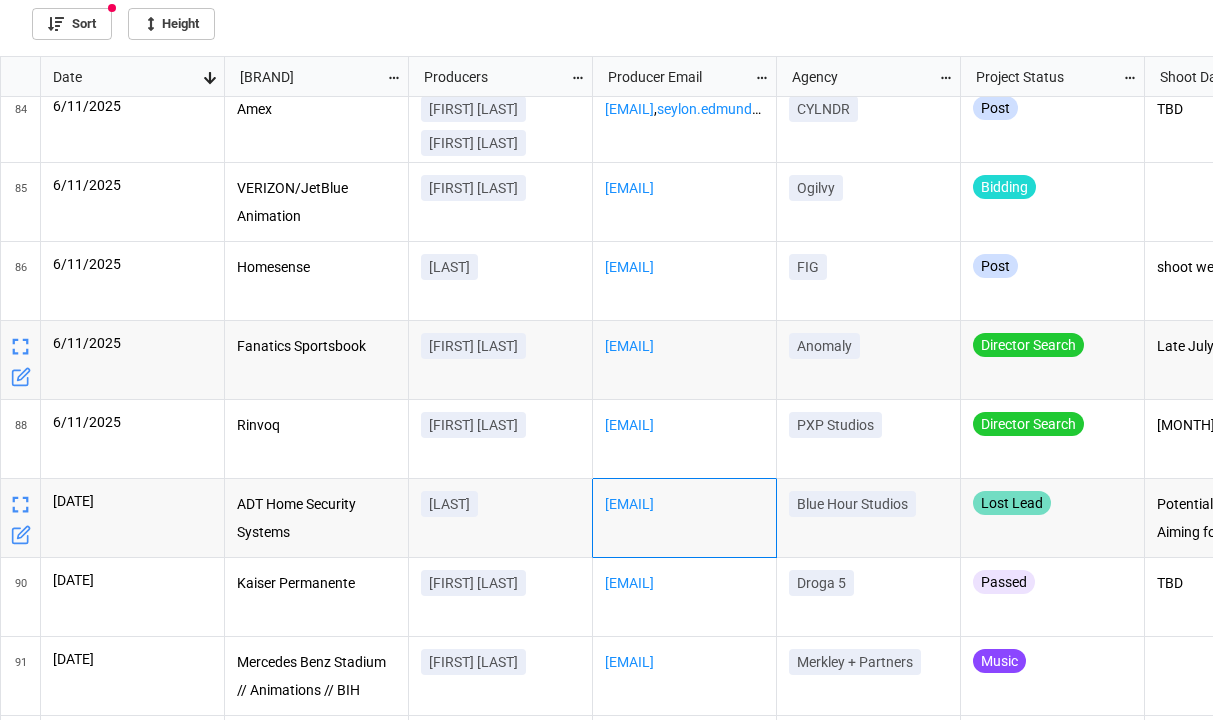 scroll, scrollTop: 6486, scrollLeft: 0, axis: vertical 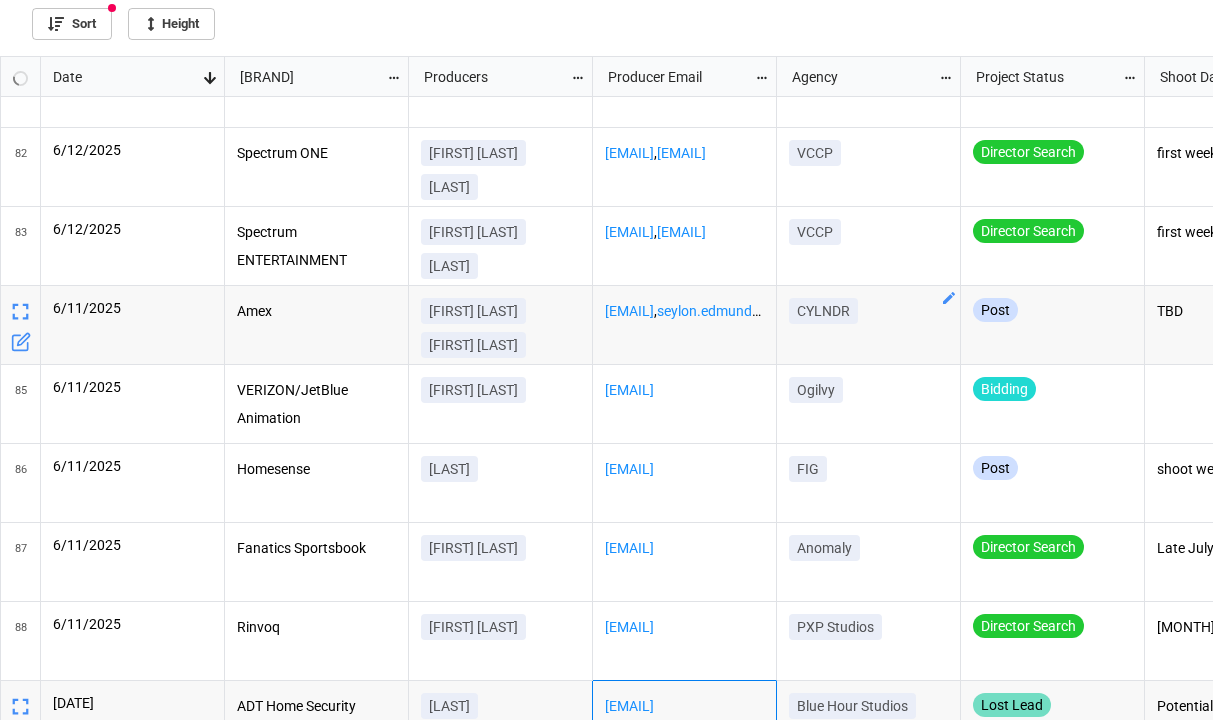 click on "CYLNDR" at bounding box center (133, 88) 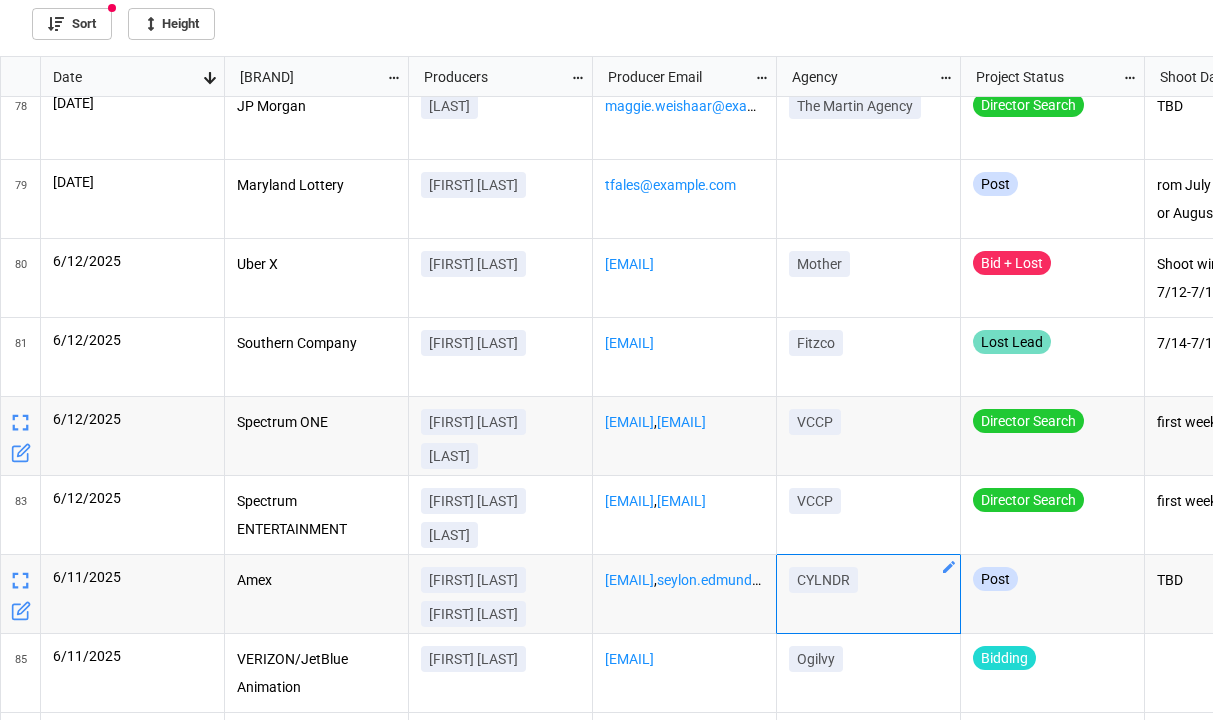 scroll, scrollTop: 6187, scrollLeft: 0, axis: vertical 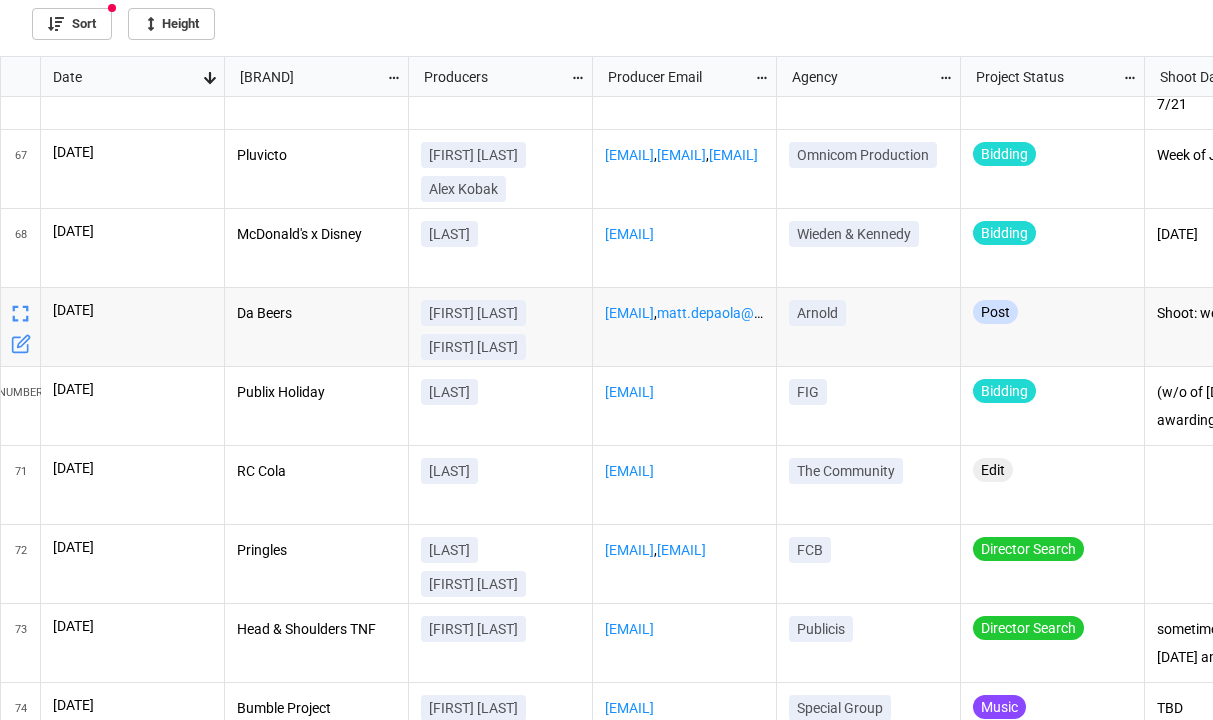 click on "Whitney Bogosian Matt DePaola" at bounding box center (500, 80) 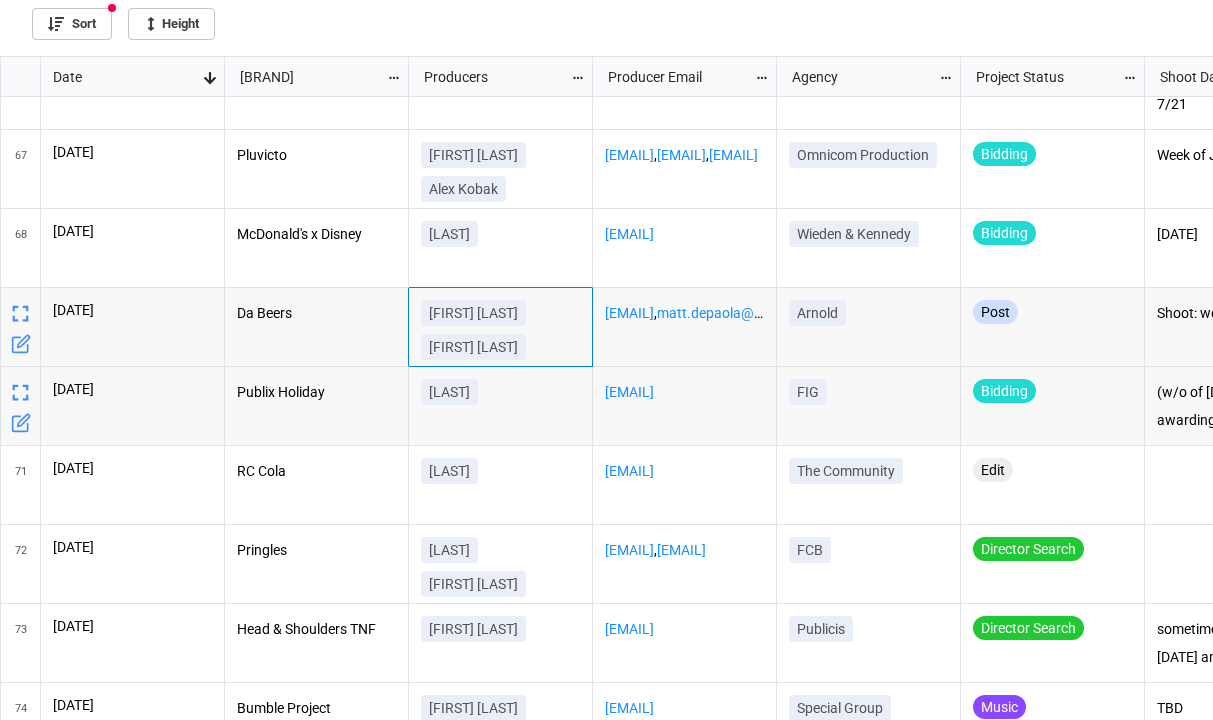 click on "[LAST]" at bounding box center (500, 80) 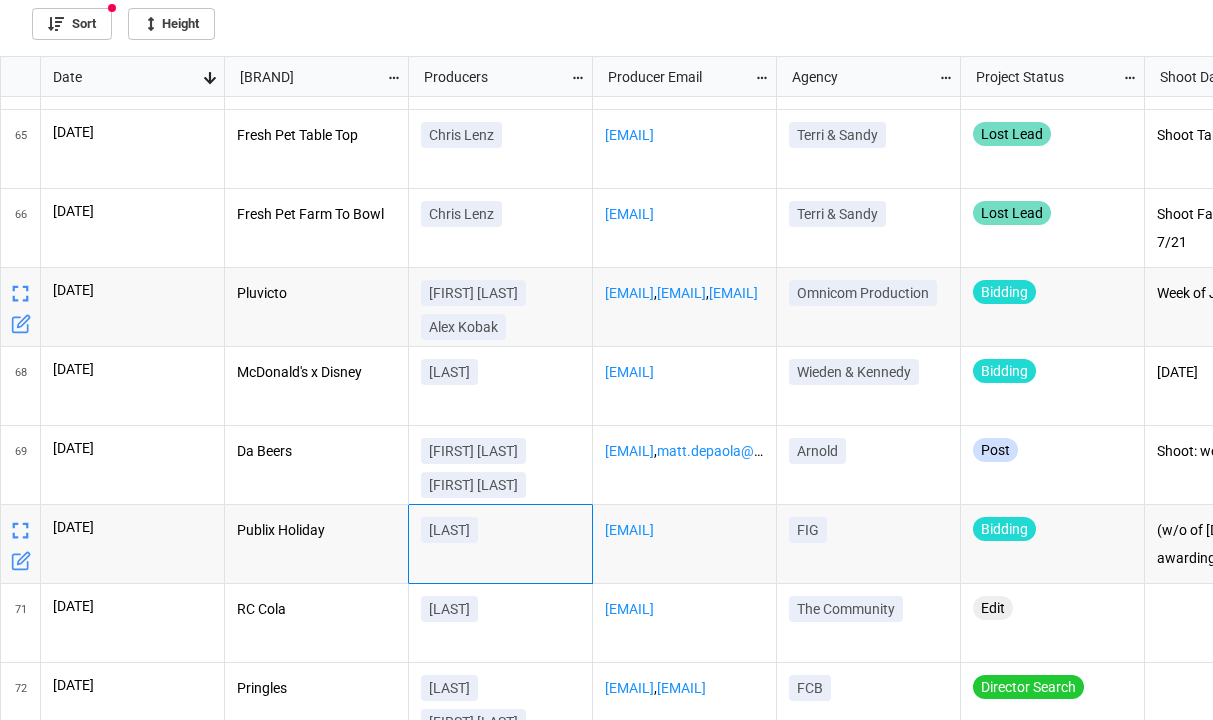 scroll, scrollTop: 4962, scrollLeft: 0, axis: vertical 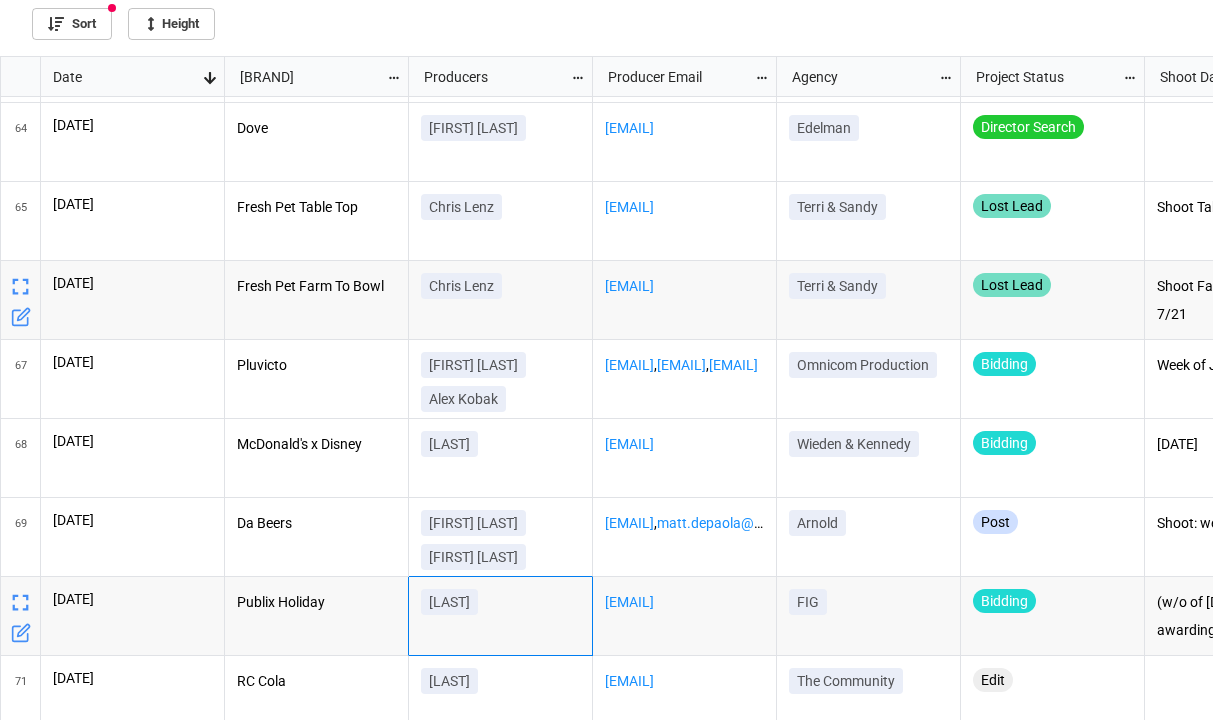 click on "[BRAND] R[NUMBER] [FIRST] [LAST] [FIRST] [EMAIL] , [EMAIL] [AGENCY] [AGENCY] [DATE] [CLIENT] [FIRST] [LAST] [EMAIL] [AGENCY] [AGENCY] [DATE] [DATE] [CLIENT] [FIRST] [LAST] [EMAIL] [AGENCY] [AGENCY] [DATE] [DATE] [CLIENT] [FIRST] [LAST] [EMAIL] , [EMAIL] [AGENCY] [AGENCY] [DATE] [DATE] [CLIENT] [FIRST] [LAST] [EMAIL] [AGENCY] [AGENCY] [DATE] [DATE] [CLIENT] [FIRST] [LAST] [EMAIL] [AGENCY] [AGENCY] [DATE] [DATE] [CLIENT] [FIRST] [LAST] [EMAIL] [AGENCY] [AGENCY] [DATE] [DATE] [CLIENT] [FIRST] [LAST] [EMAIL] [AGENCY] [AGENCY] [DATE]" at bounding box center (719, 77) 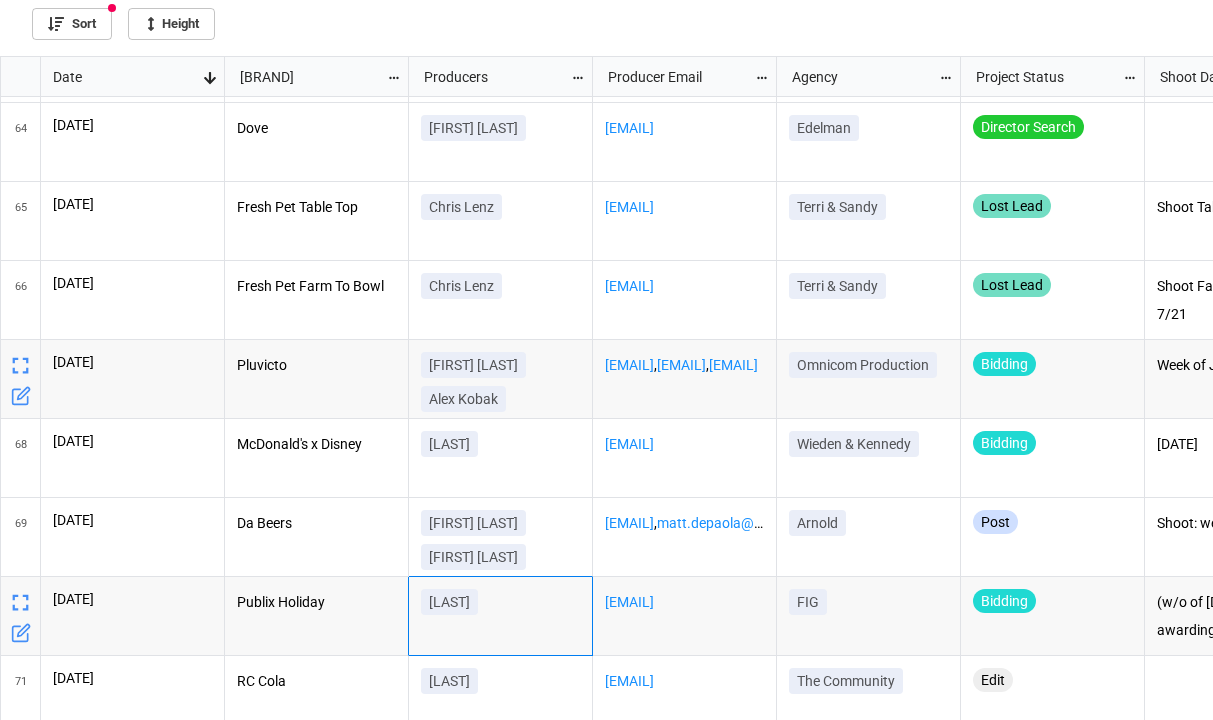 click at bounding box center [21, 366] 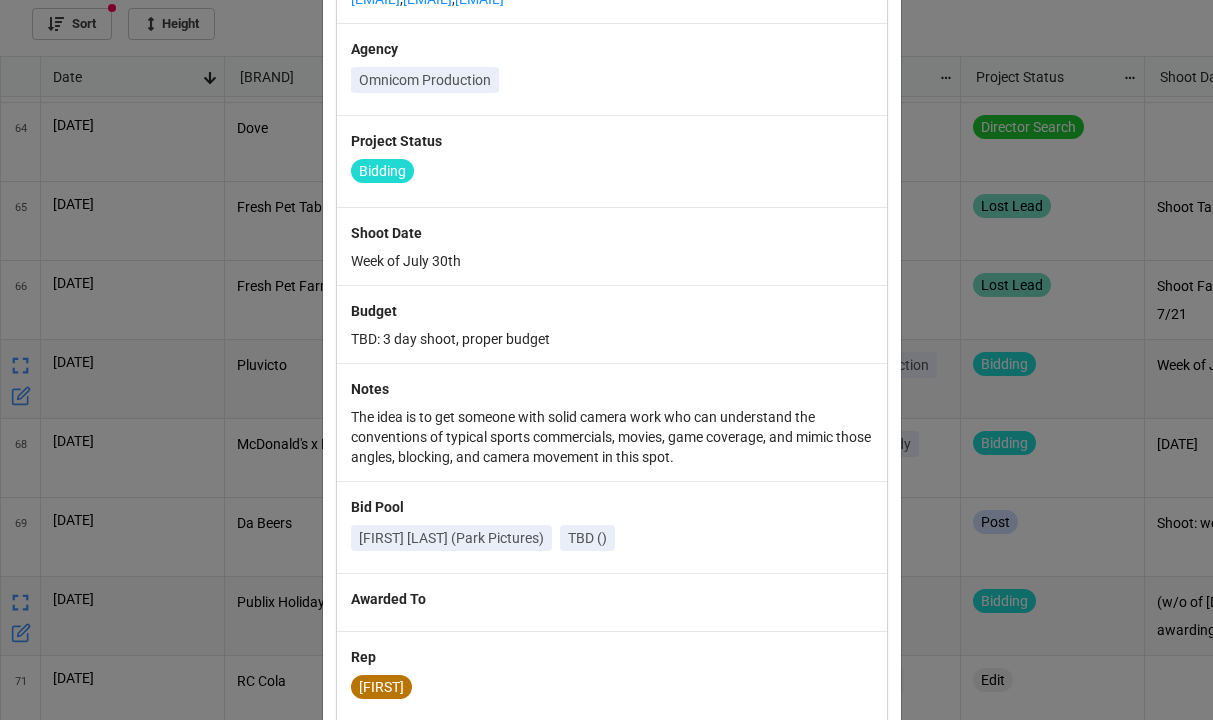scroll, scrollTop: 0, scrollLeft: 0, axis: both 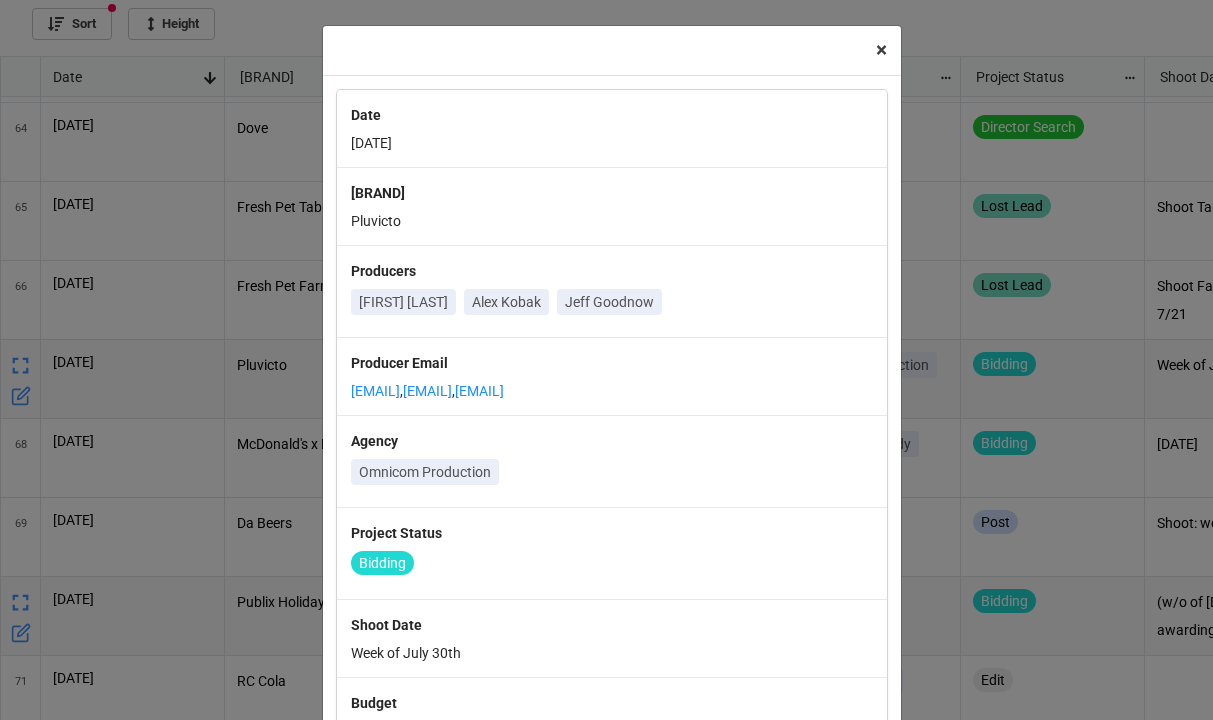 click on "×" at bounding box center [881, 50] 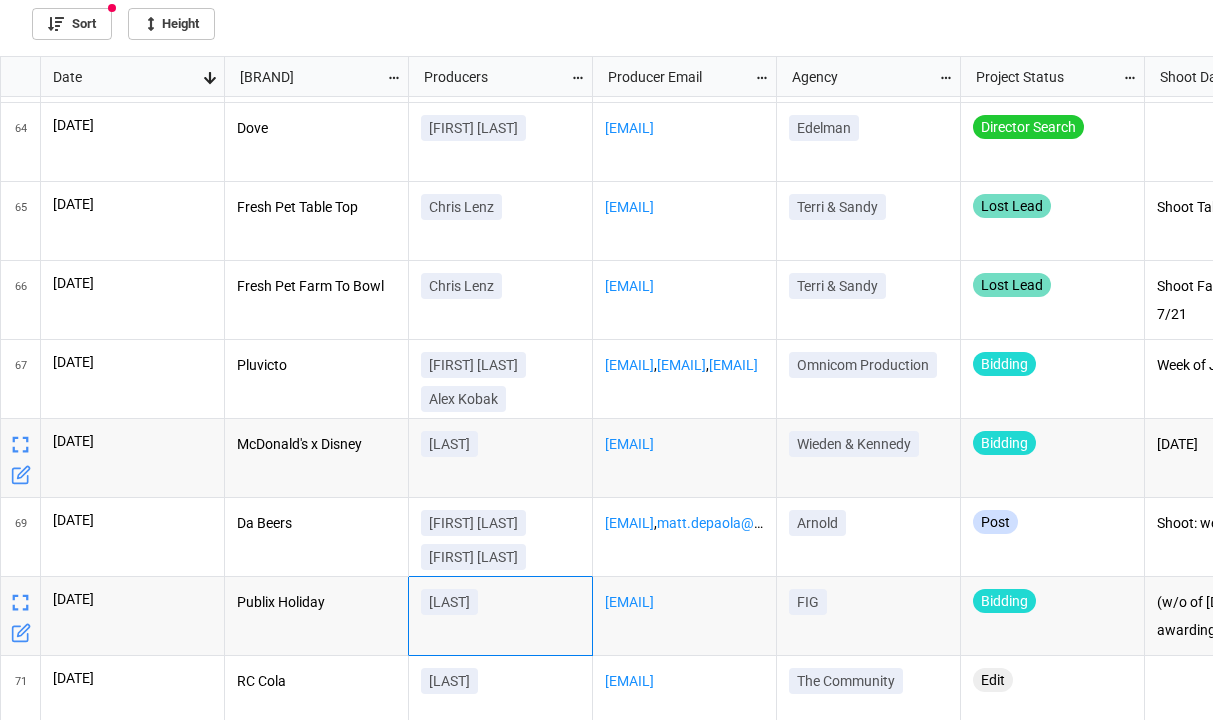 click on "[LAST]" at bounding box center [500, 70] 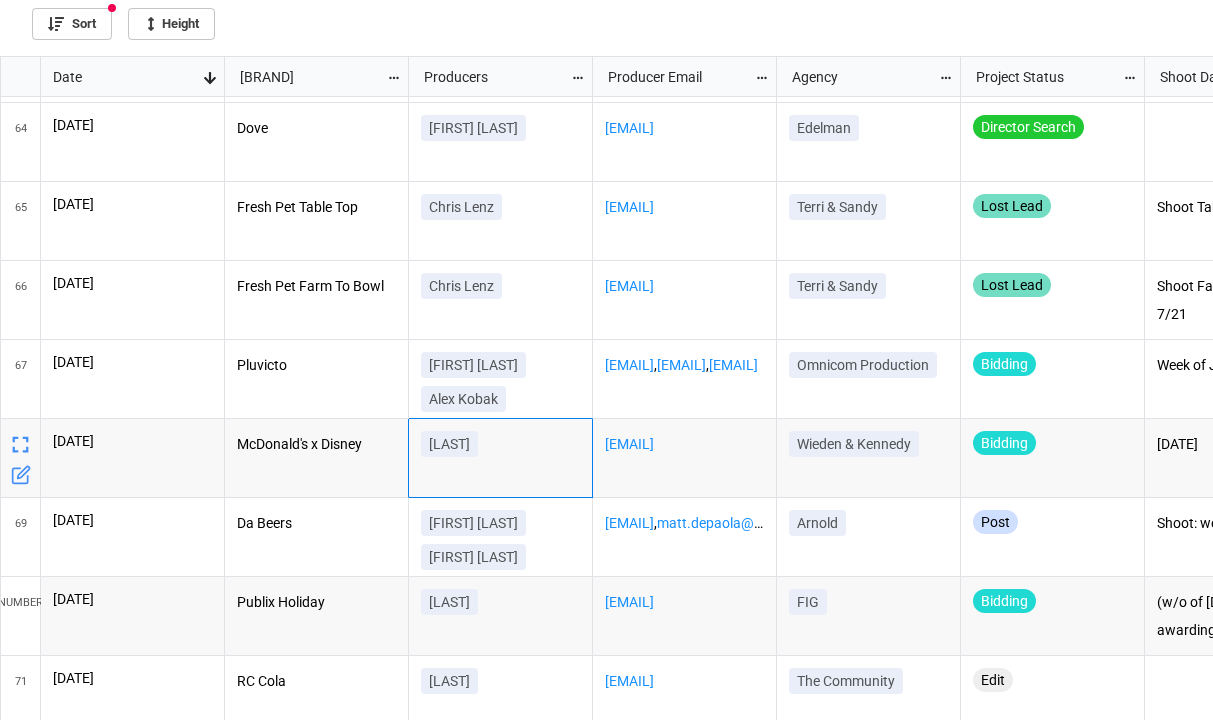 scroll, scrollTop: 4966, scrollLeft: 0, axis: vertical 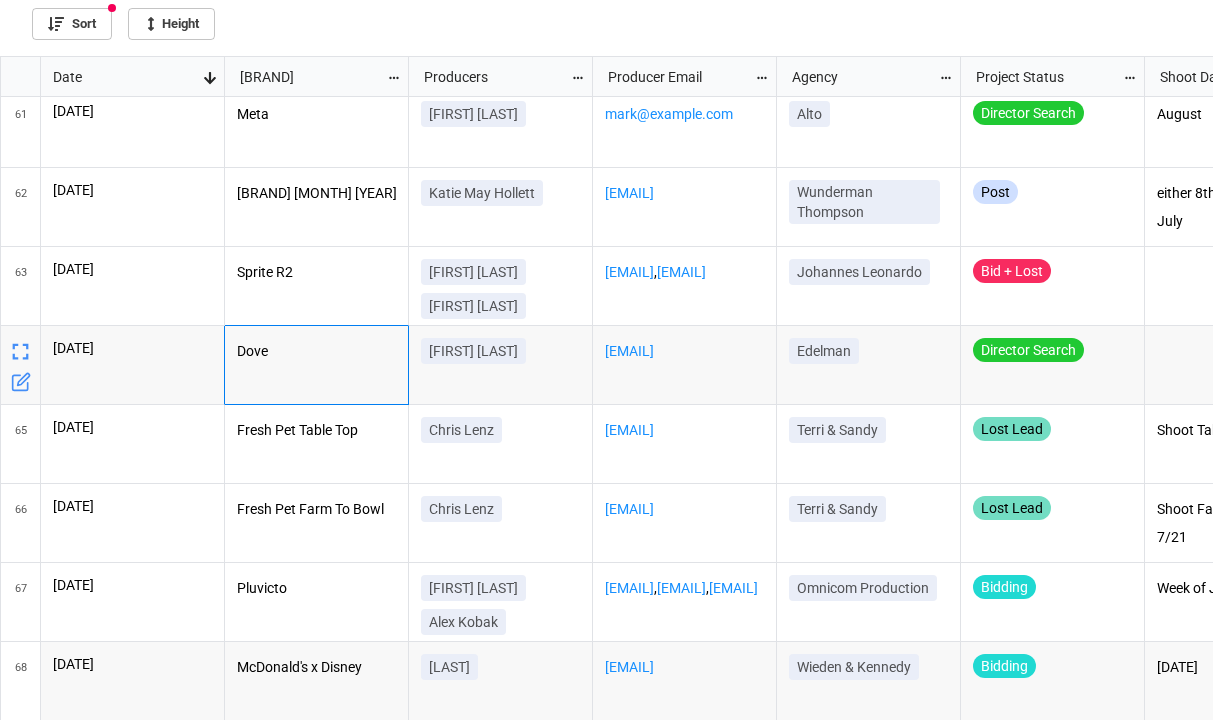 click on "Dove" at bounding box center (133, 128) 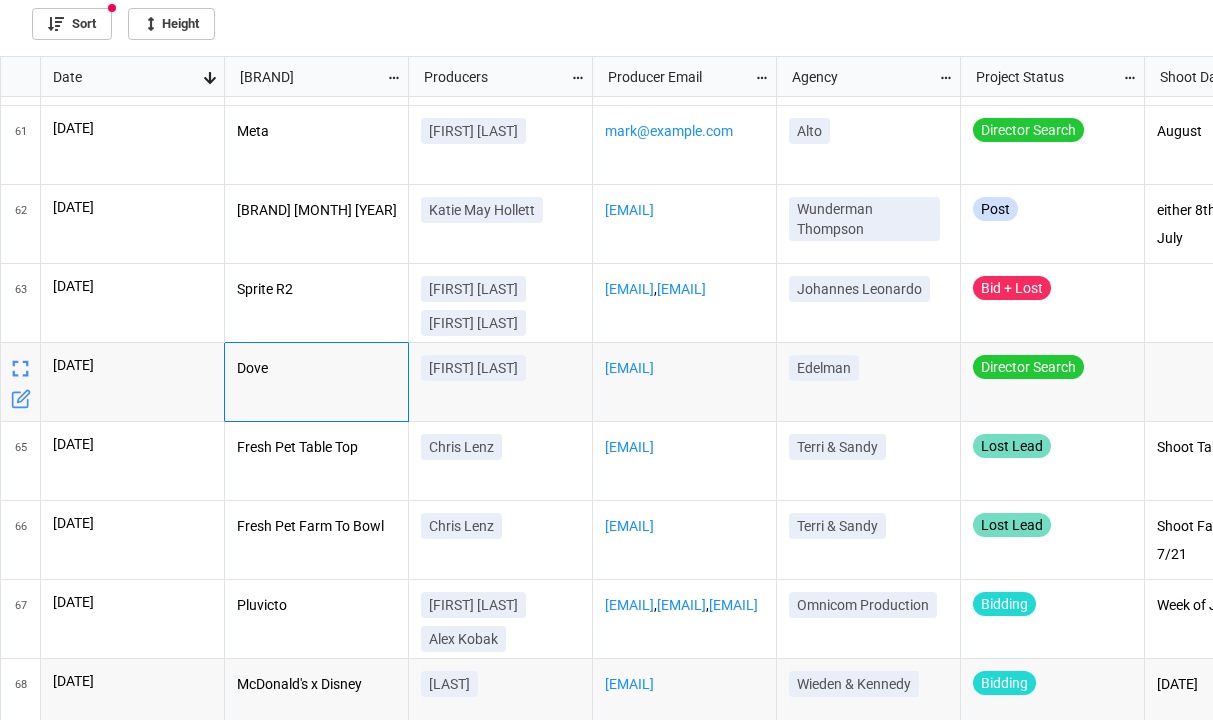 scroll, scrollTop: 4680, scrollLeft: 0, axis: vertical 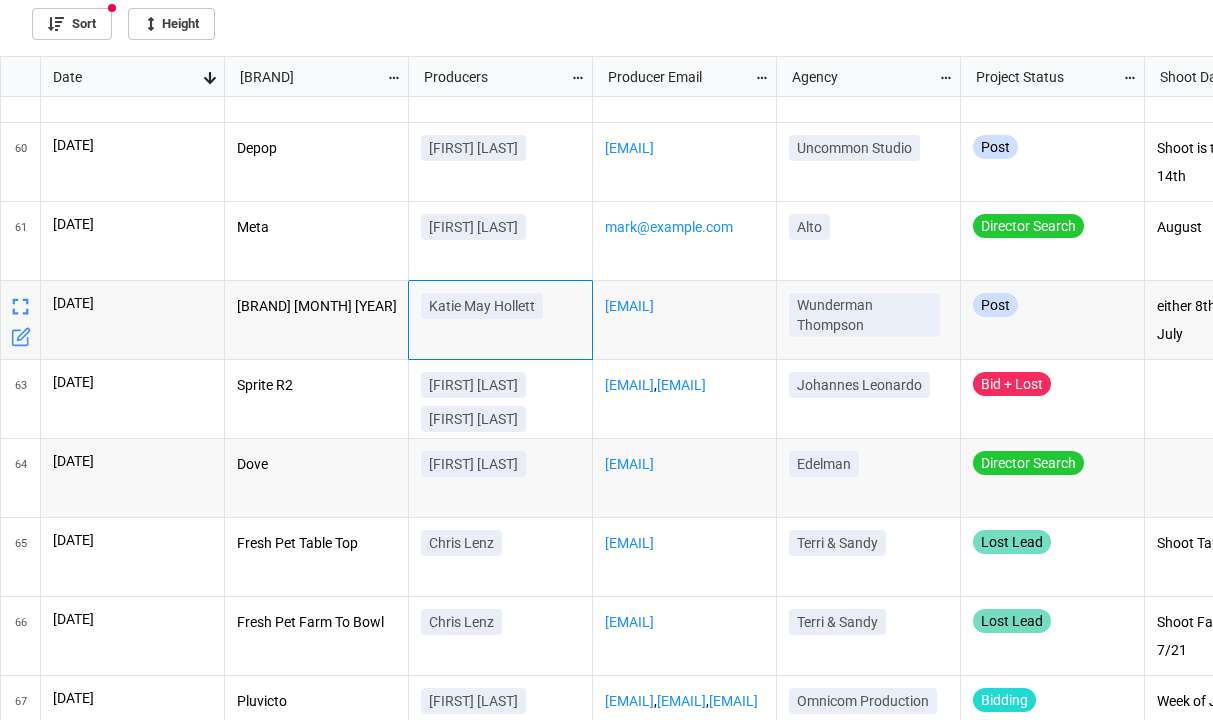 click on "Katie May Hollett" at bounding box center (133, 83) 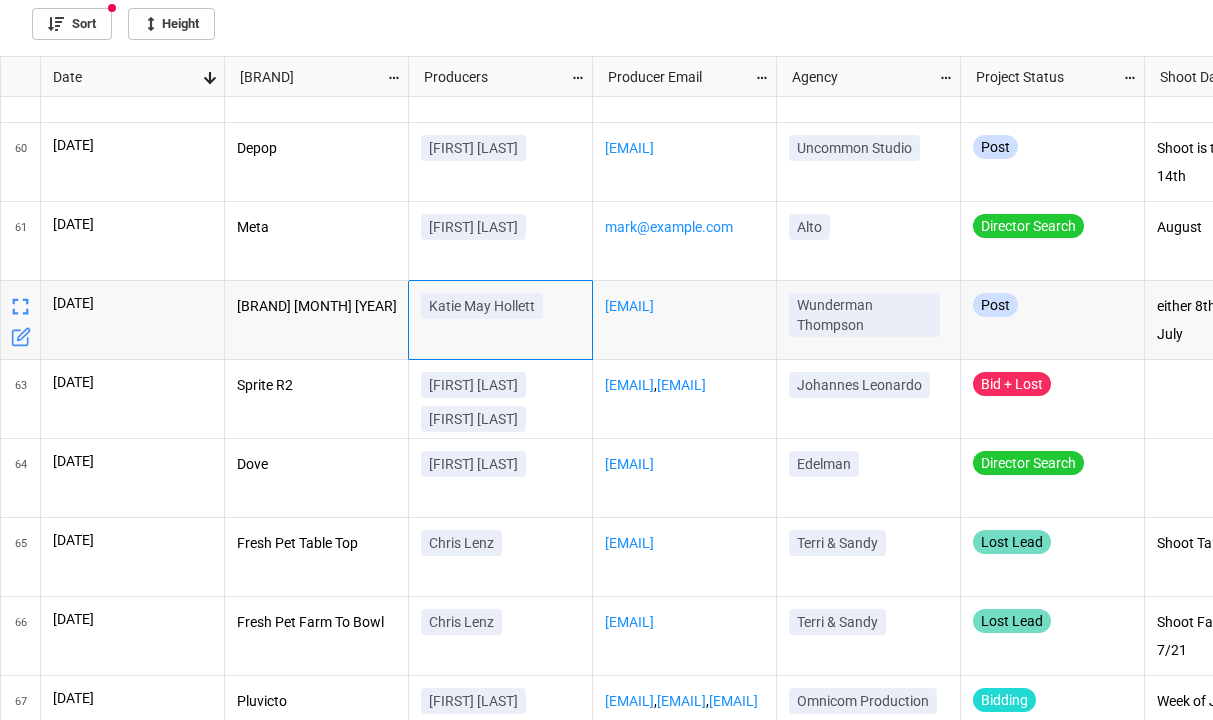 click on "[BRAND] [MONTH] [YEAR]" at bounding box center (133, 83) 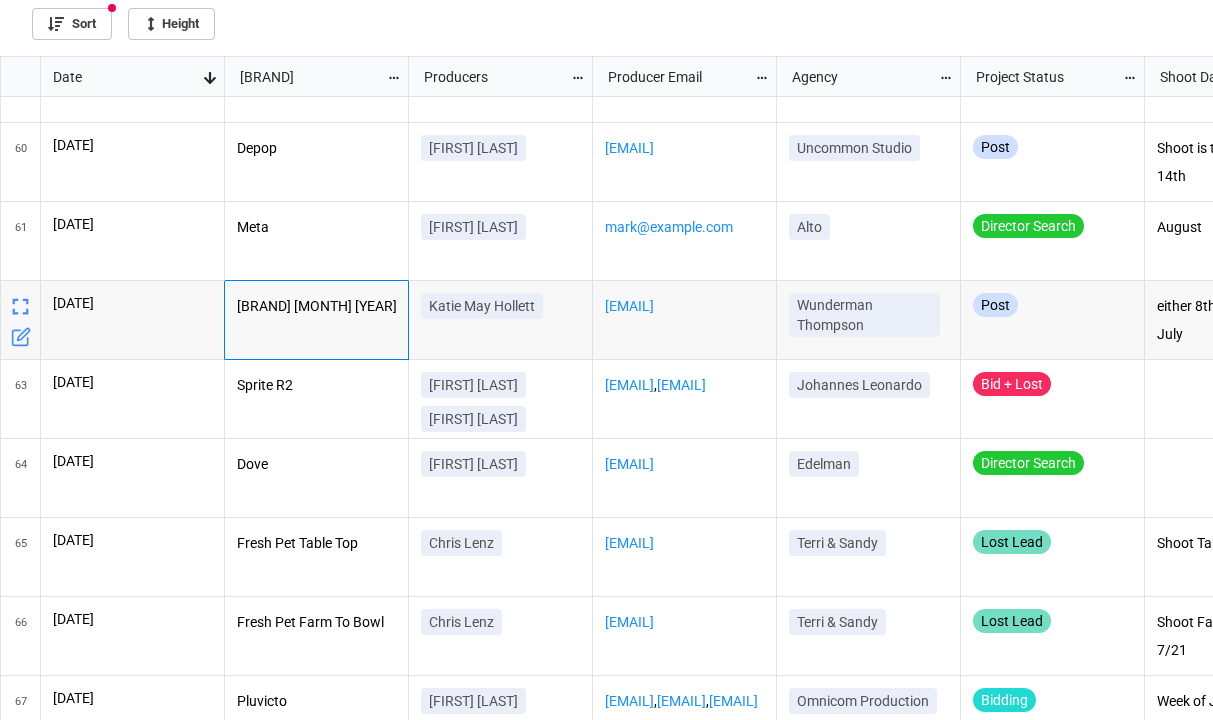 click on "[DATE]" at bounding box center [133, 83] 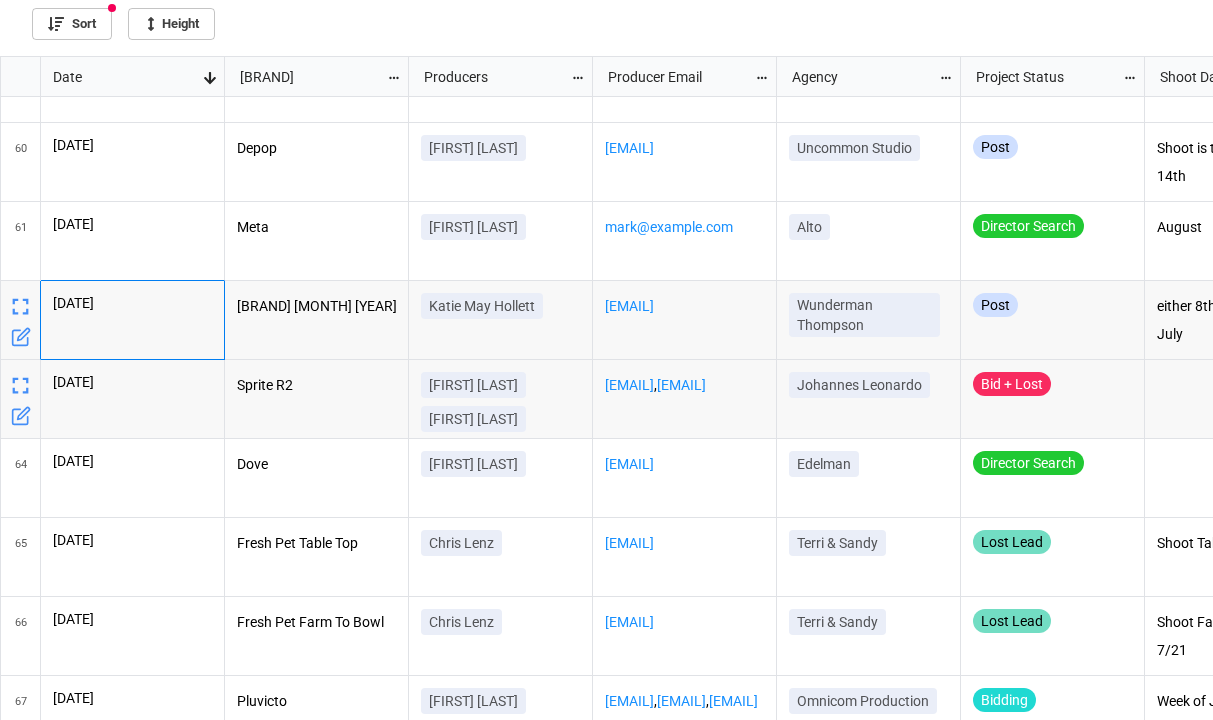 scroll, scrollTop: 4574, scrollLeft: 0, axis: vertical 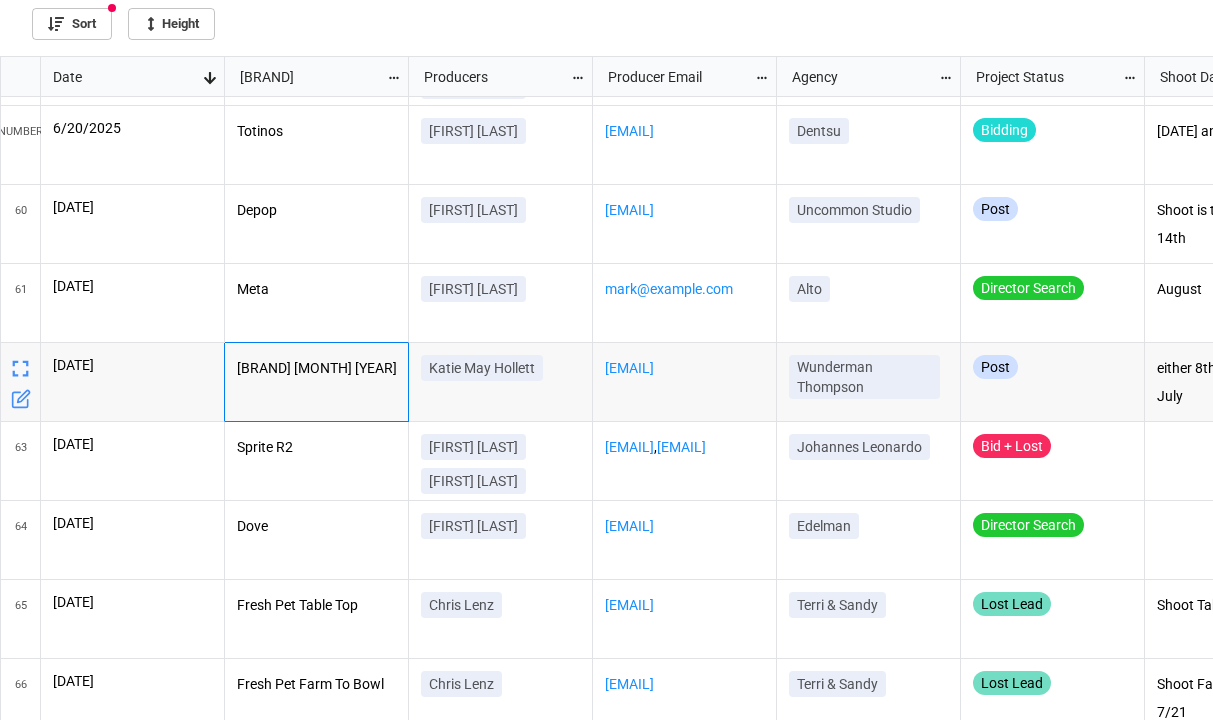 click on "[BRAND] [MONTH] [YEAR]" at bounding box center (317, 53) 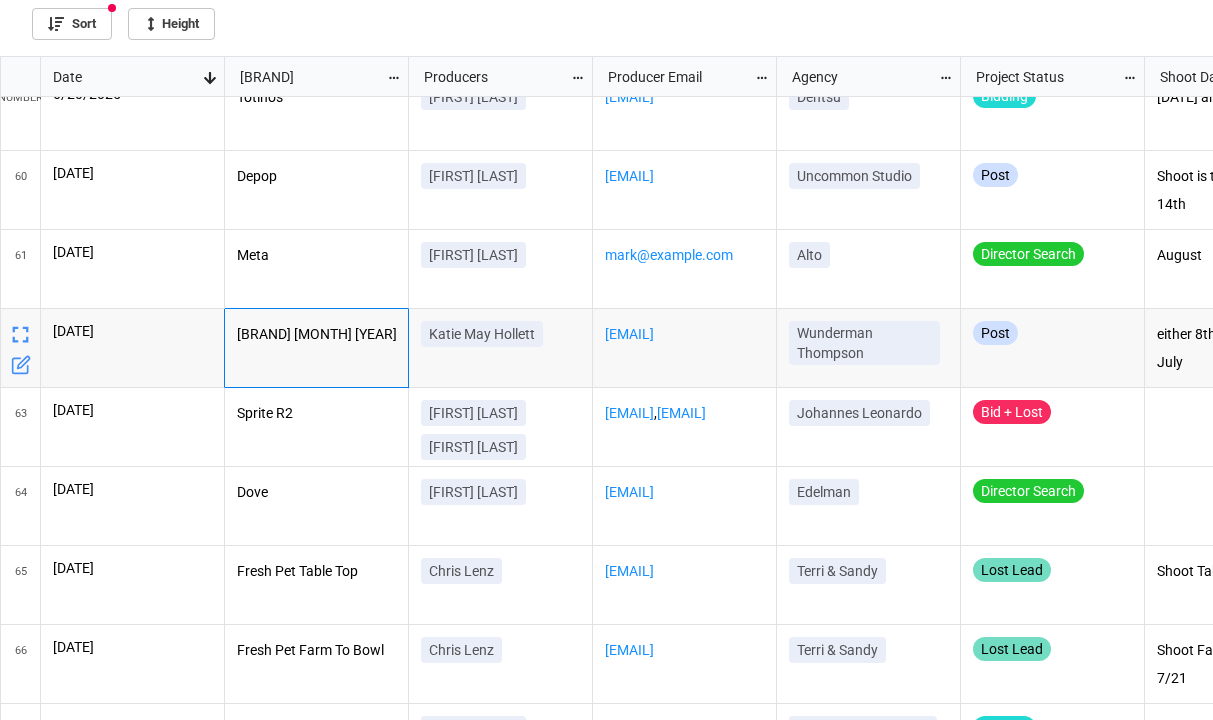 scroll, scrollTop: 4615, scrollLeft: 0, axis: vertical 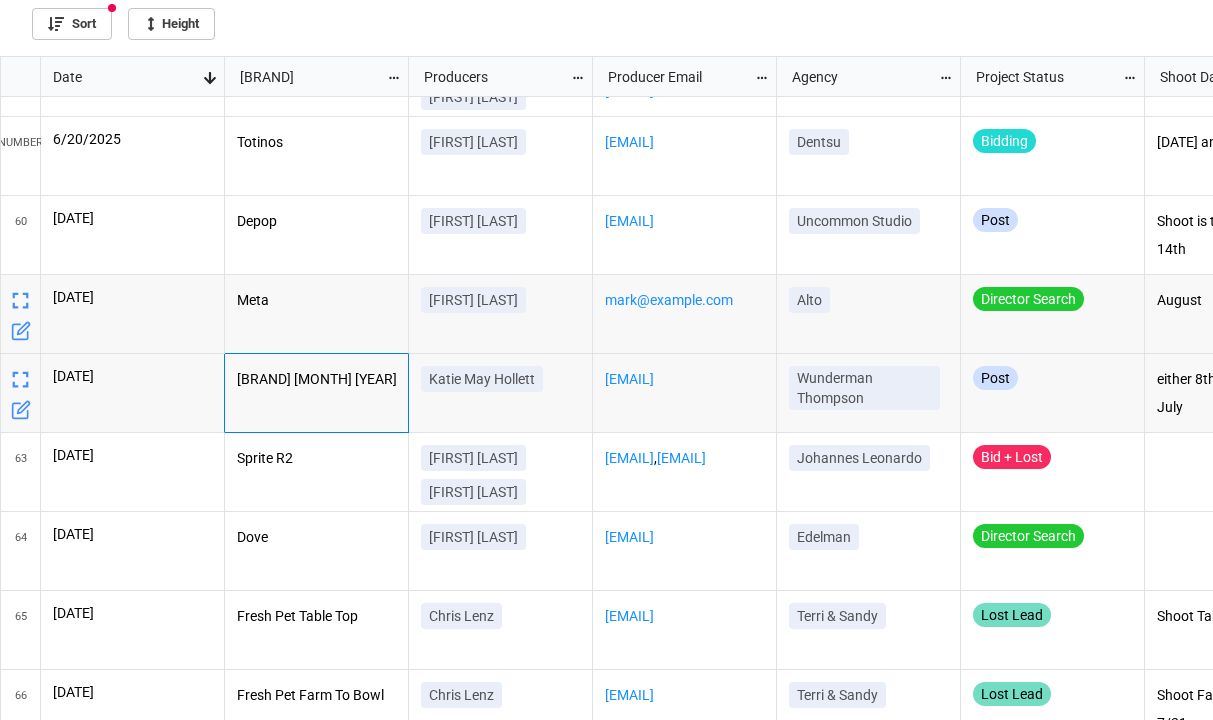 click on "[DATE]" at bounding box center [133, 77] 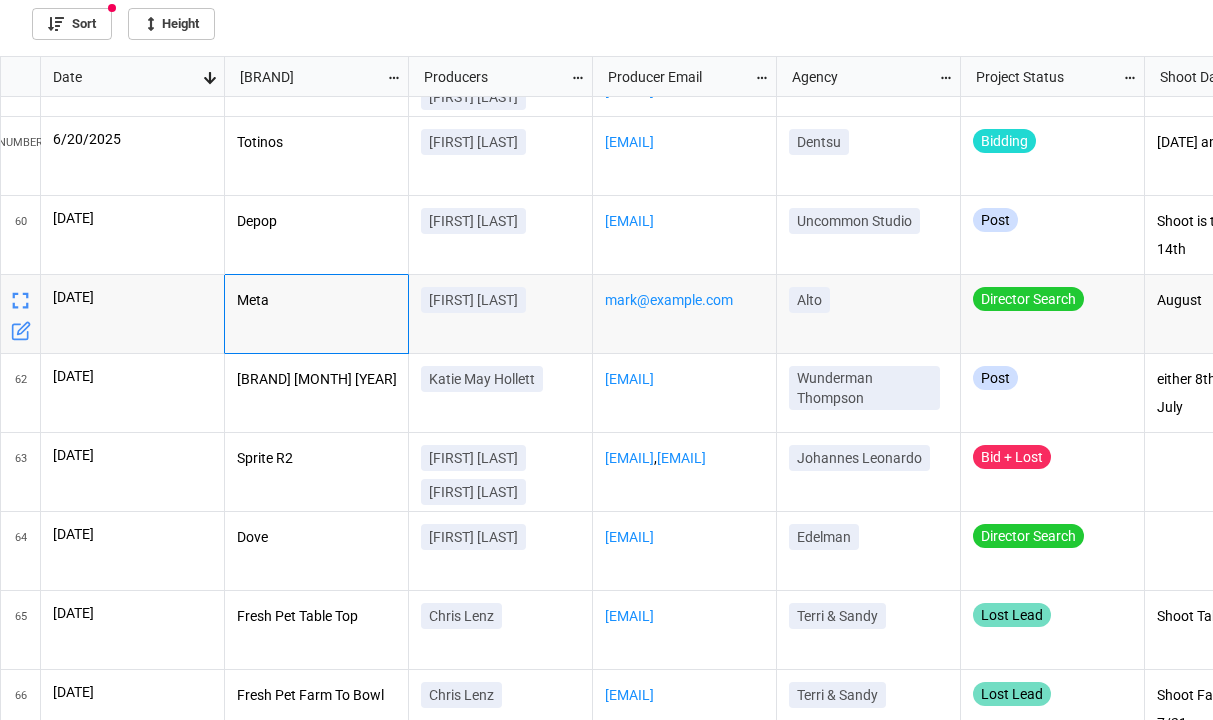 click on "Meta" at bounding box center [133, 77] 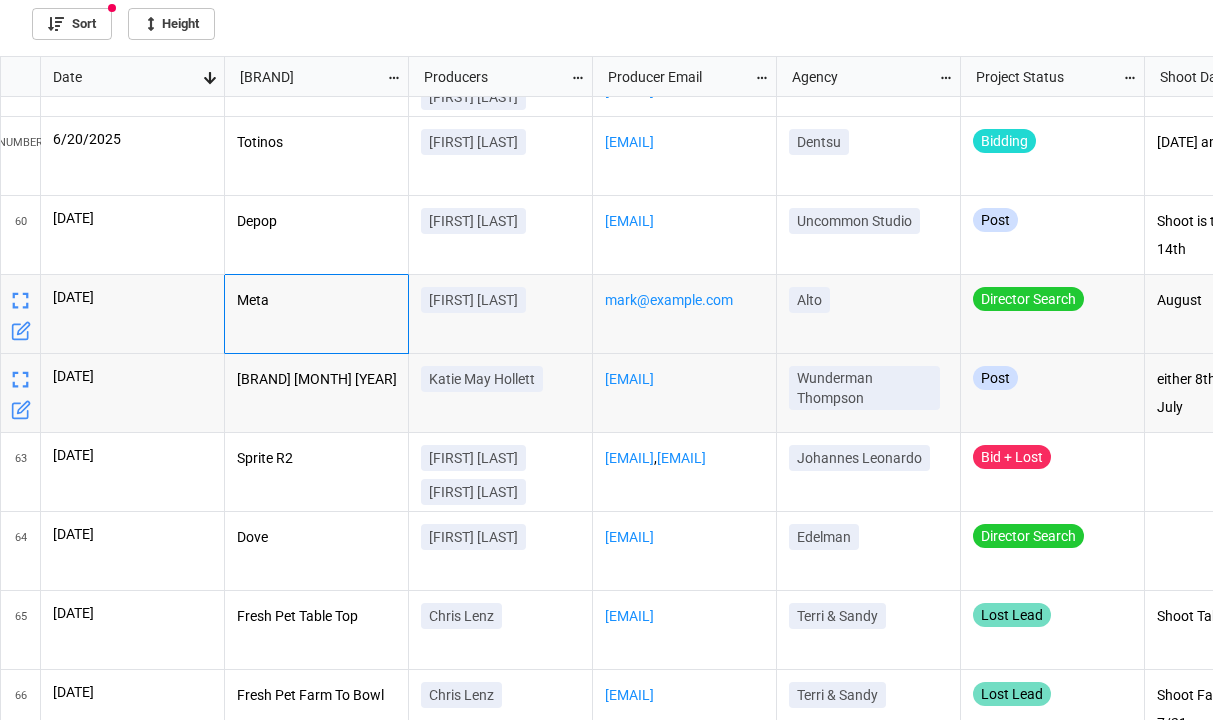 scroll, scrollTop: 4461, scrollLeft: 0, axis: vertical 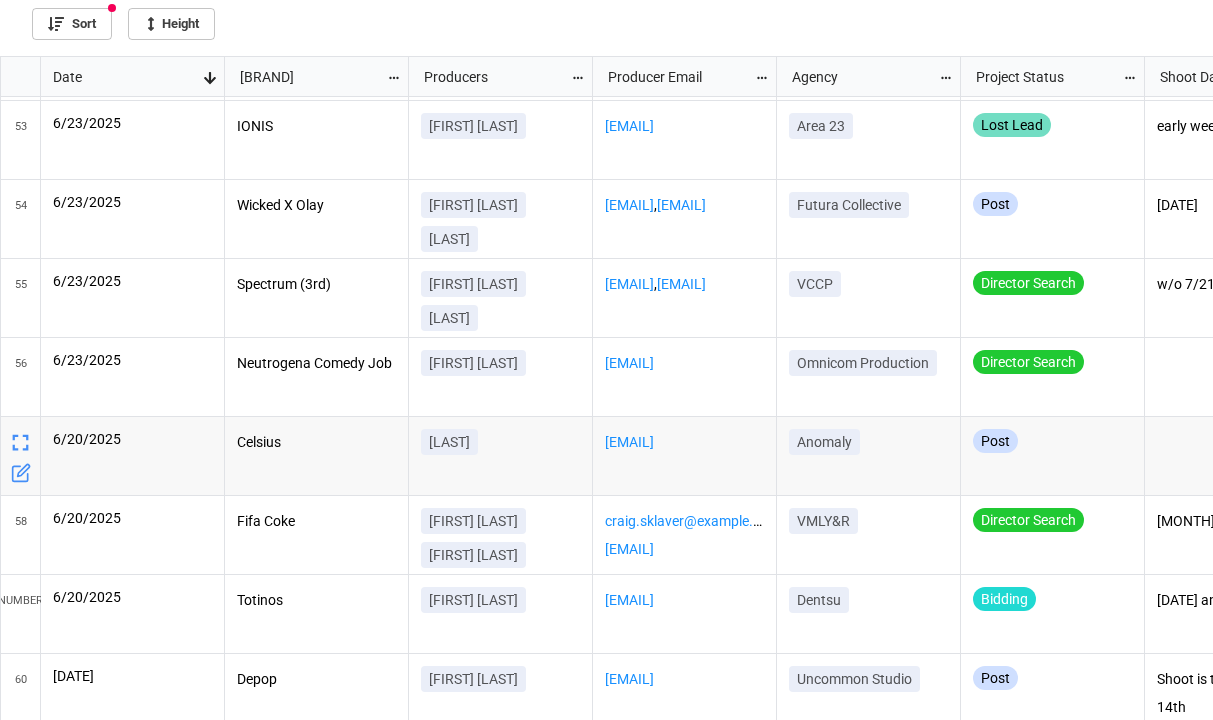 click on "[LAST]" at bounding box center [500, 51] 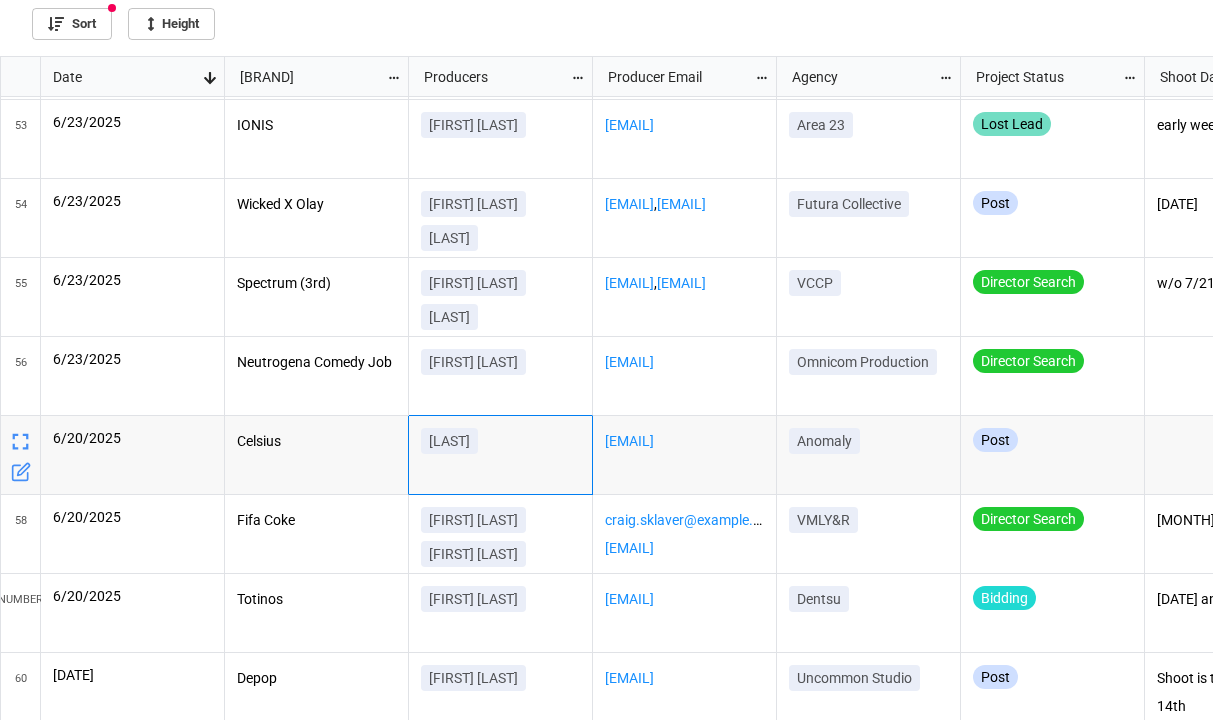 click on "[LAST]" at bounding box center [133, 60] 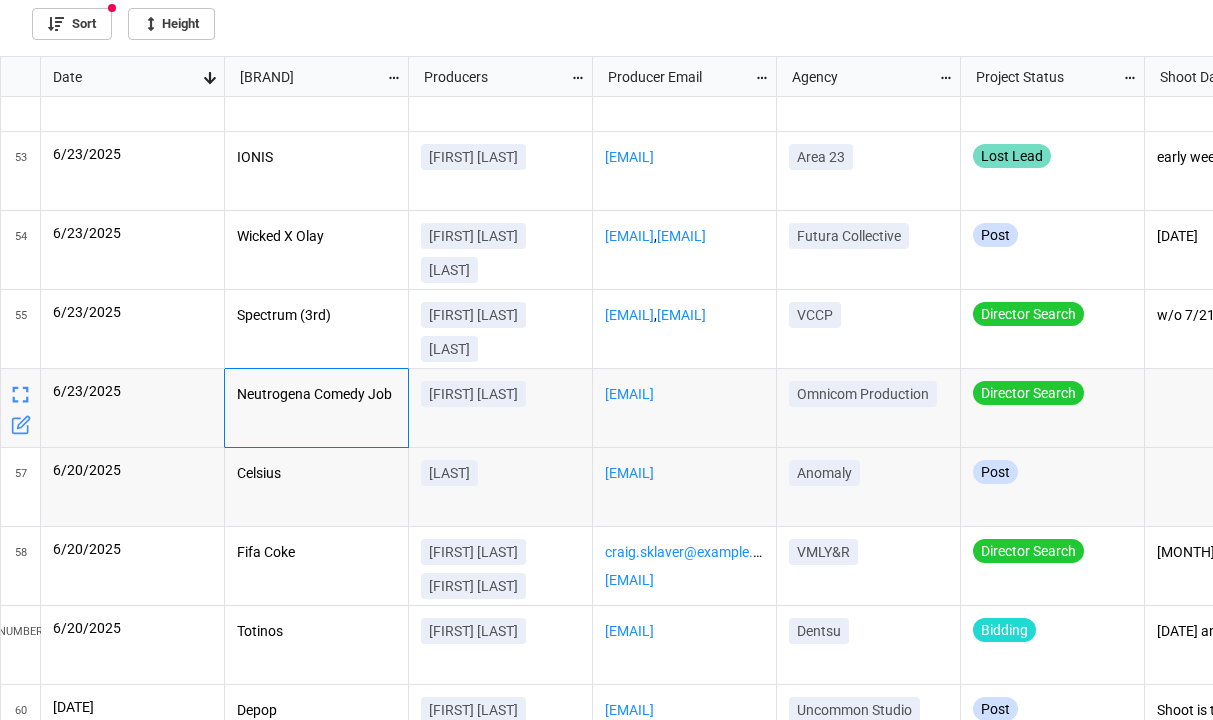click on "Neutrogena Comedy Job" at bounding box center [317, 79] 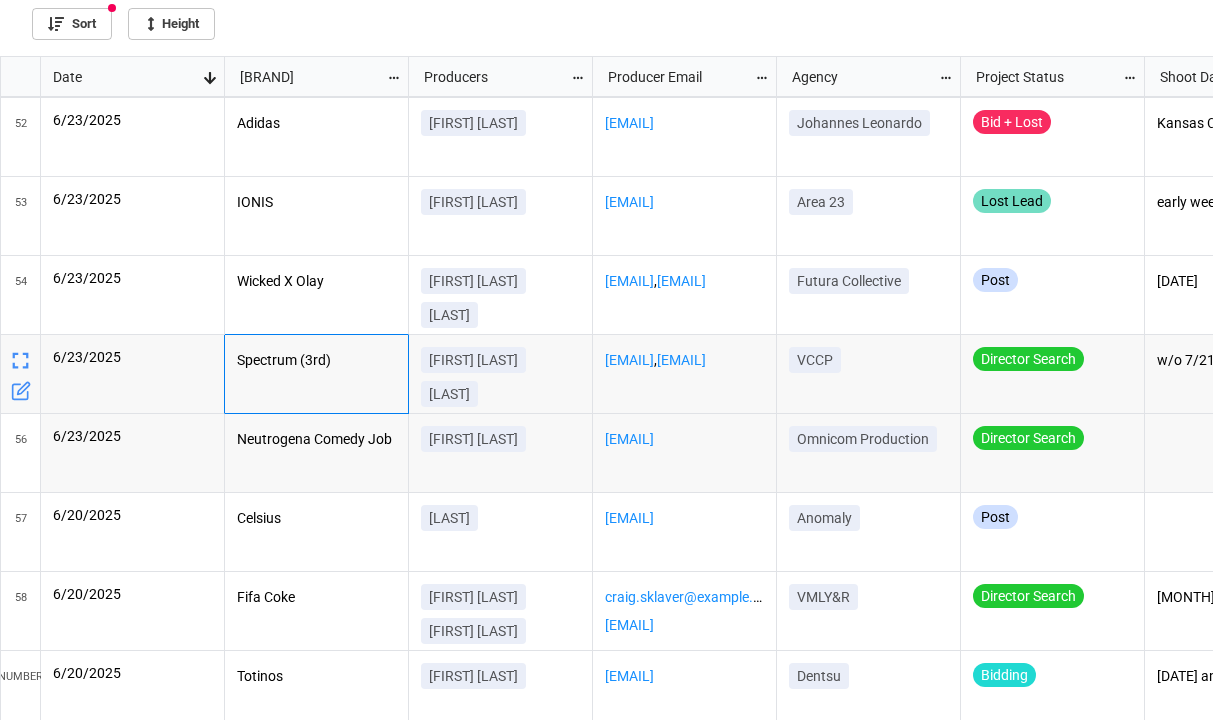 click on "Spectrum (3rd)" at bounding box center [133, 58] 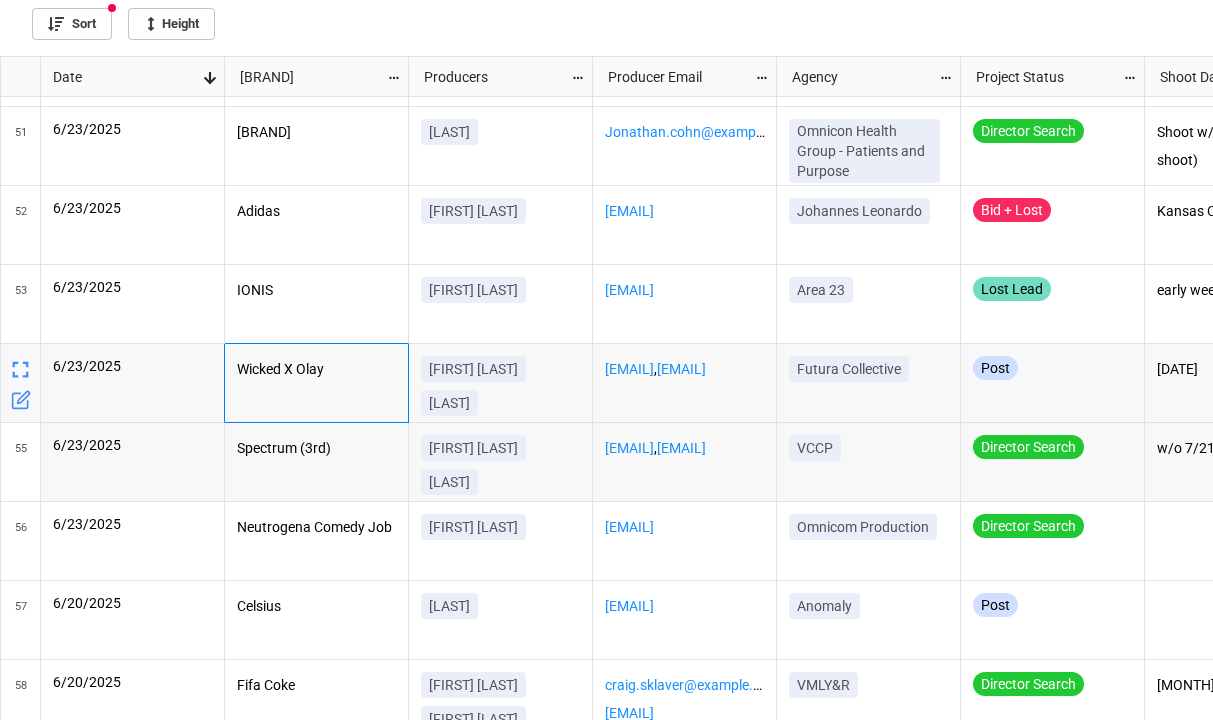 drag, startPoint x: 366, startPoint y: 367, endPoint x: 227, endPoint y: 369, distance: 139.01439 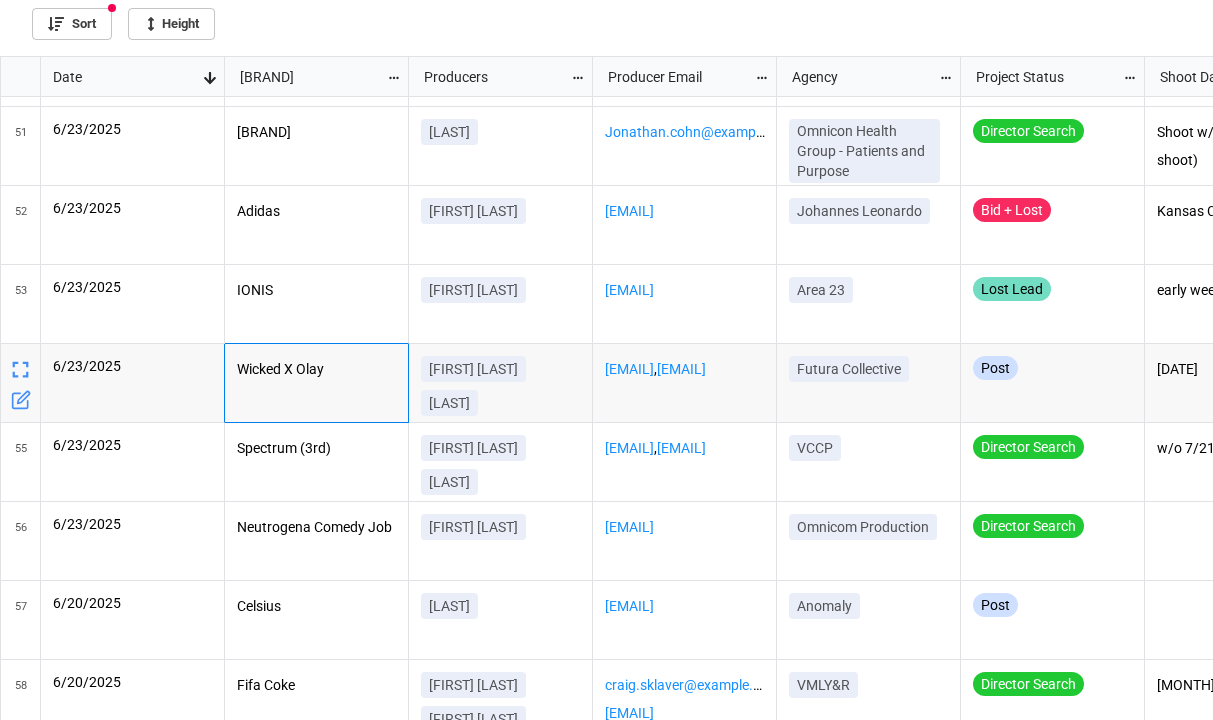 click on "[FIRST] [LAST] [FIRST] [LAST]" at bounding box center (500, 57) 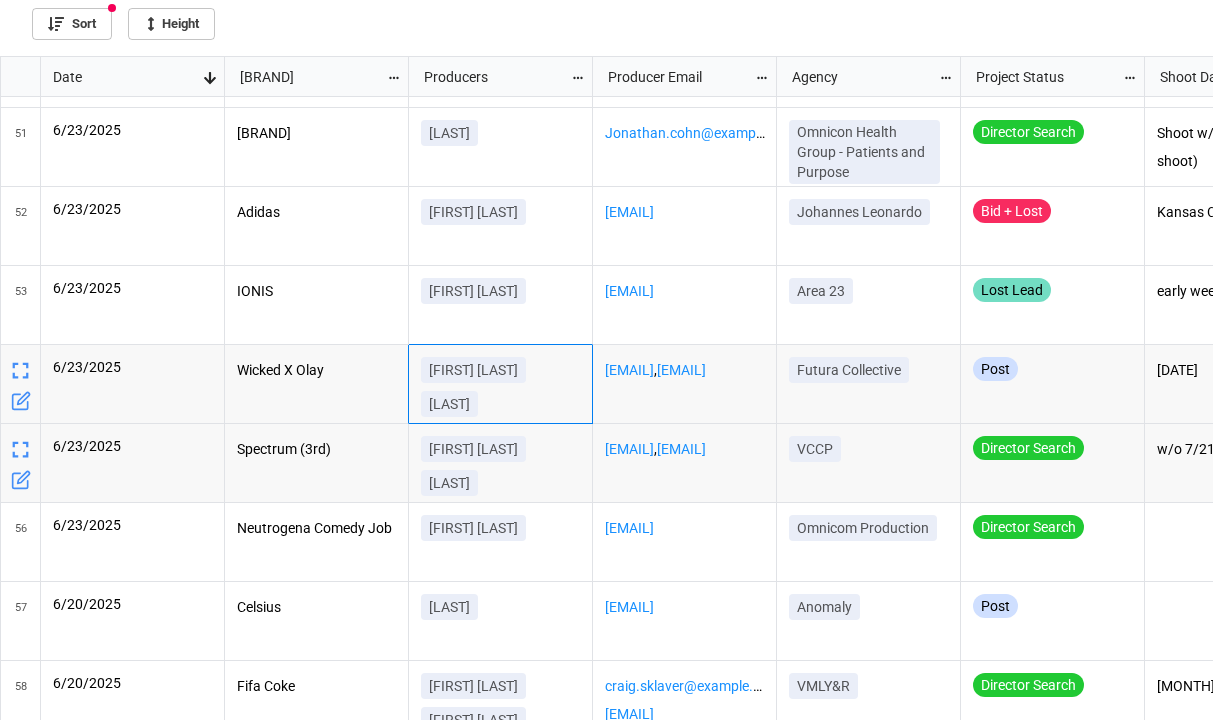scroll, scrollTop: 3859, scrollLeft: 0, axis: vertical 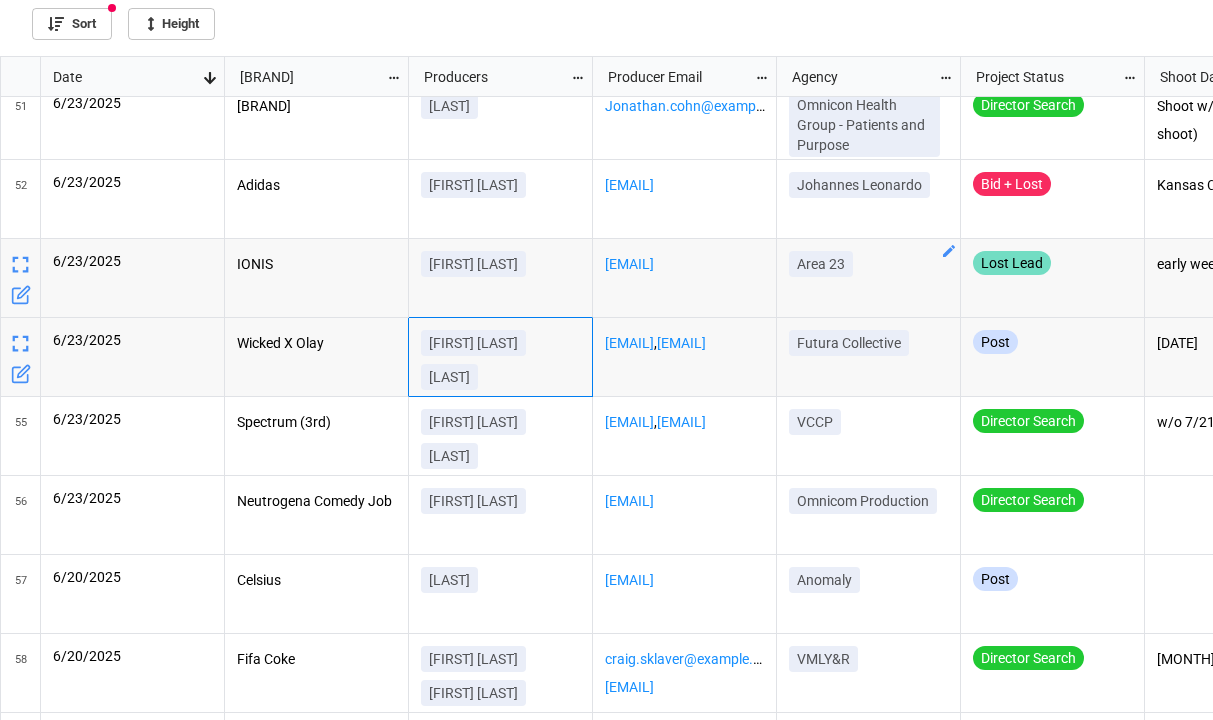 click on "Area 23" at bounding box center (133, 120) 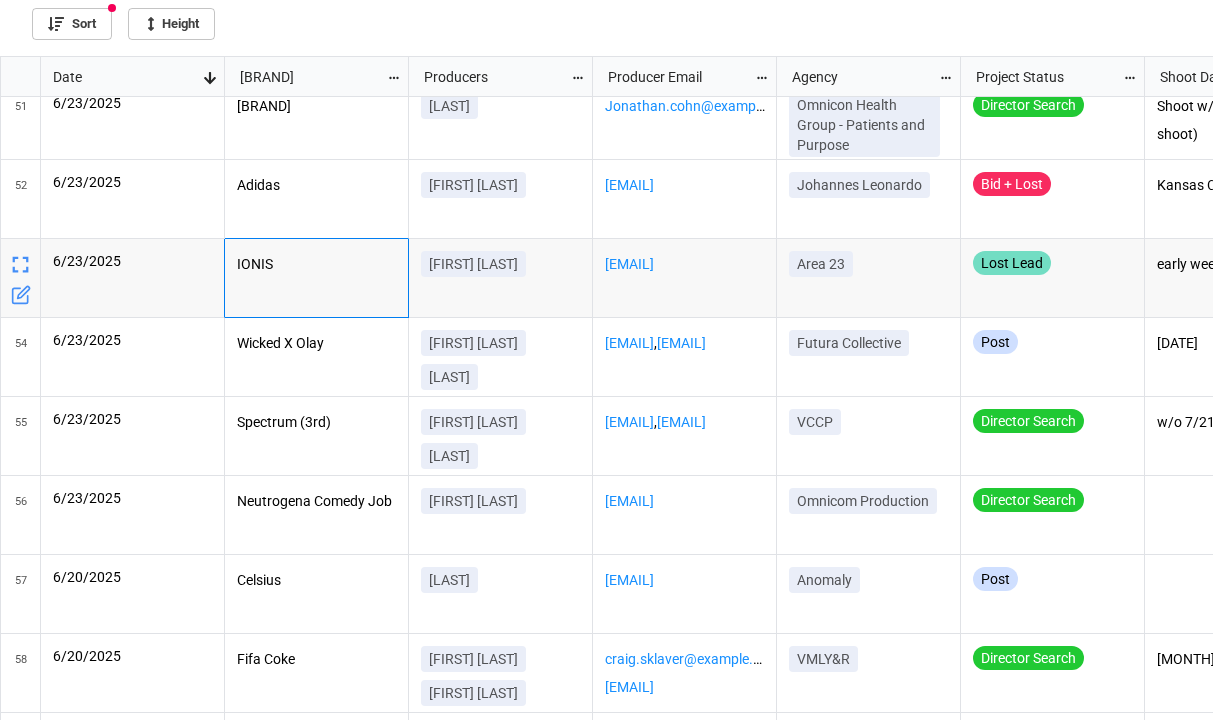 click on "IONIS" at bounding box center [133, 120] 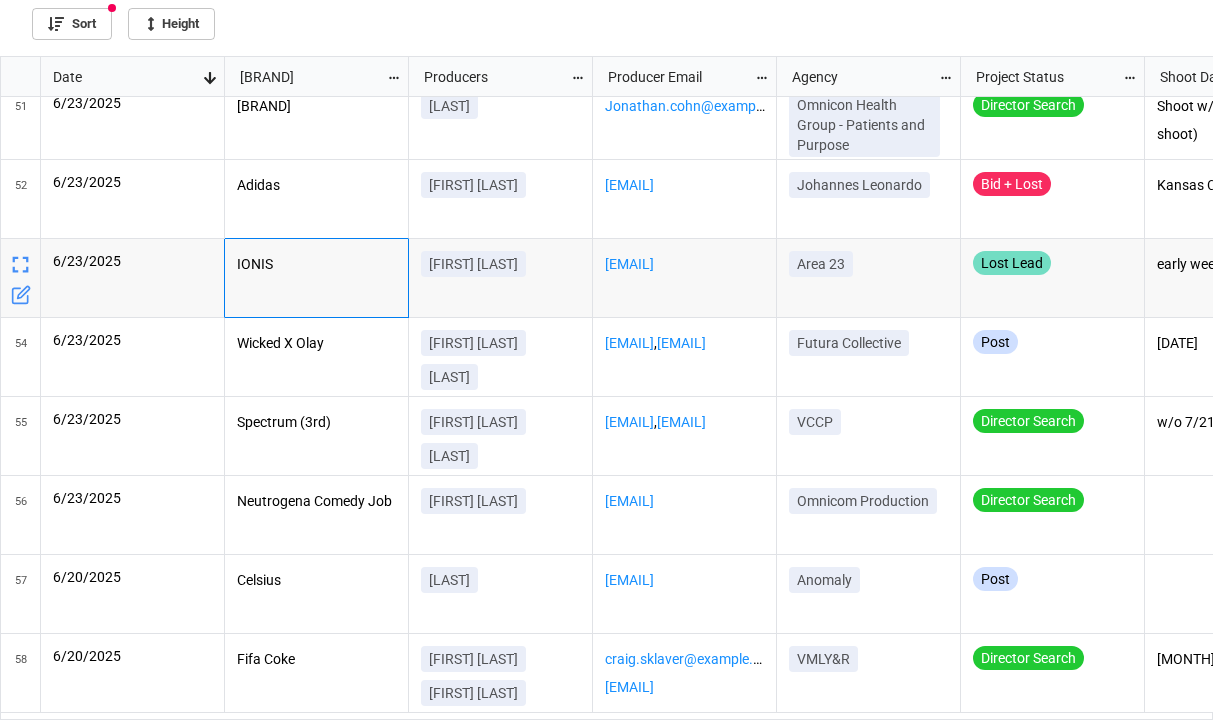 scroll, scrollTop: 3864, scrollLeft: 0, axis: vertical 